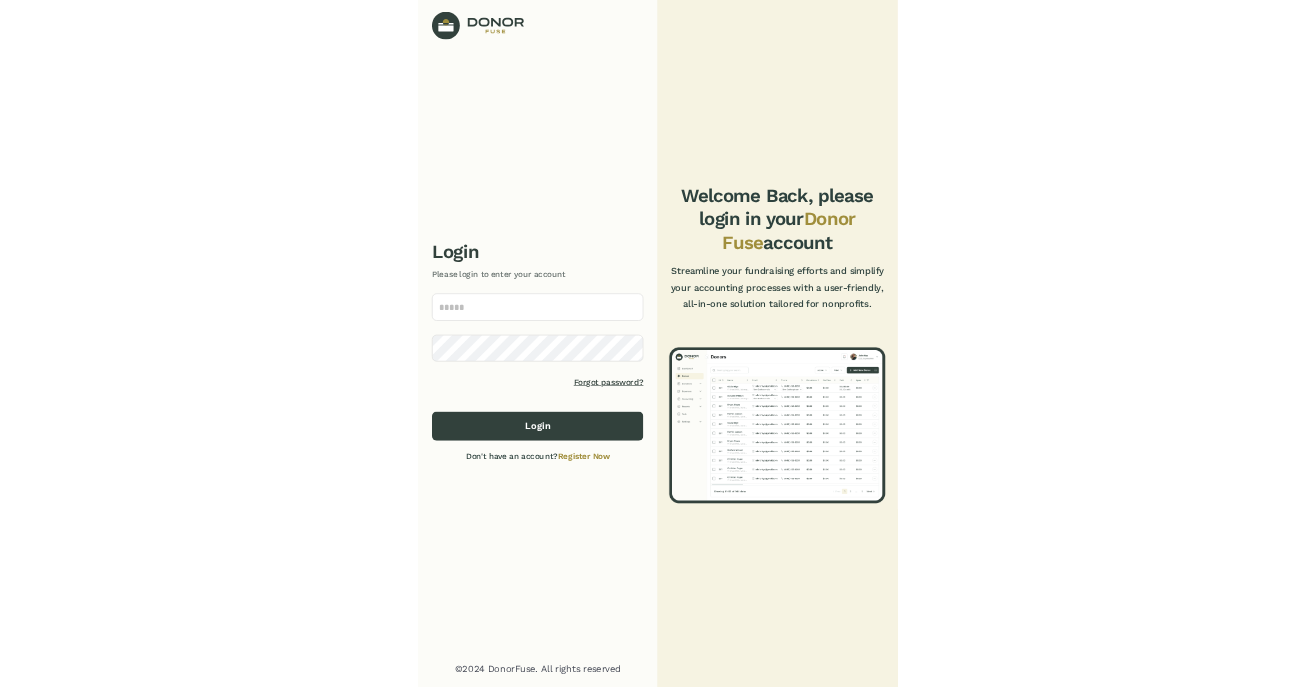 scroll, scrollTop: 0, scrollLeft: 0, axis: both 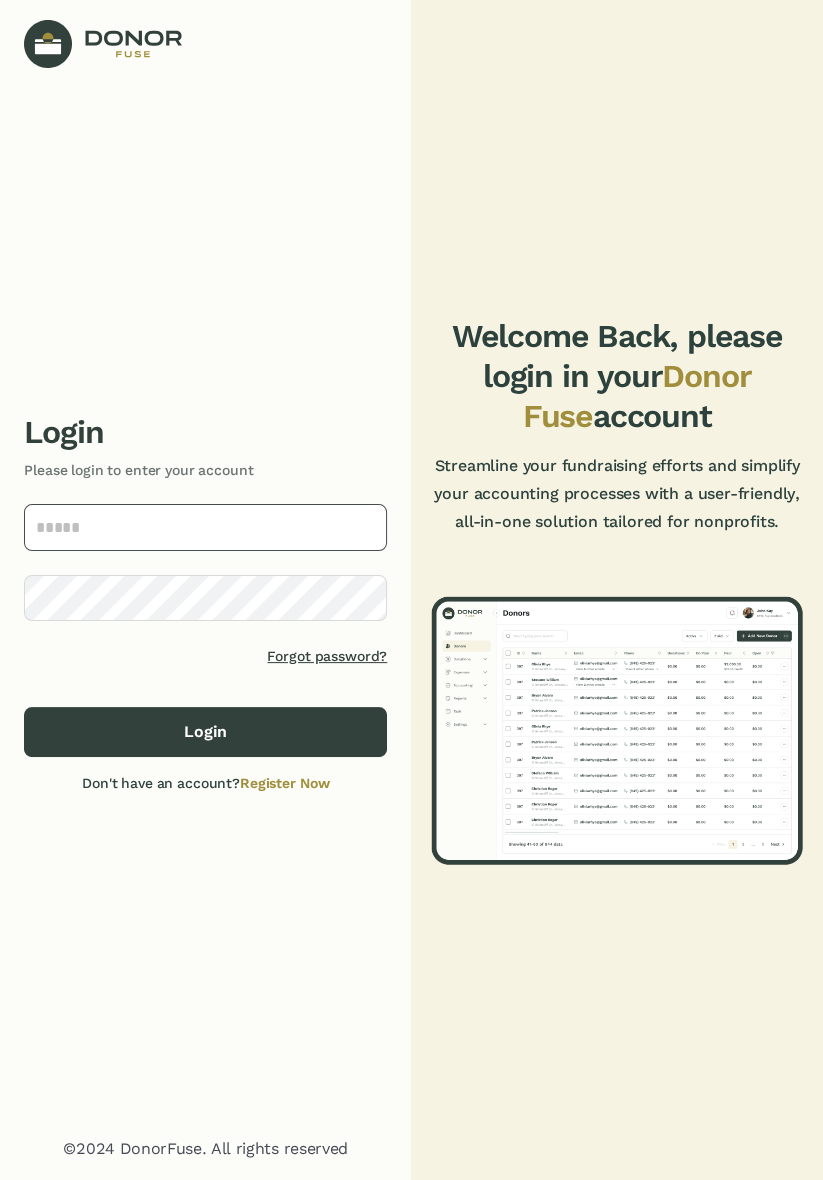 click 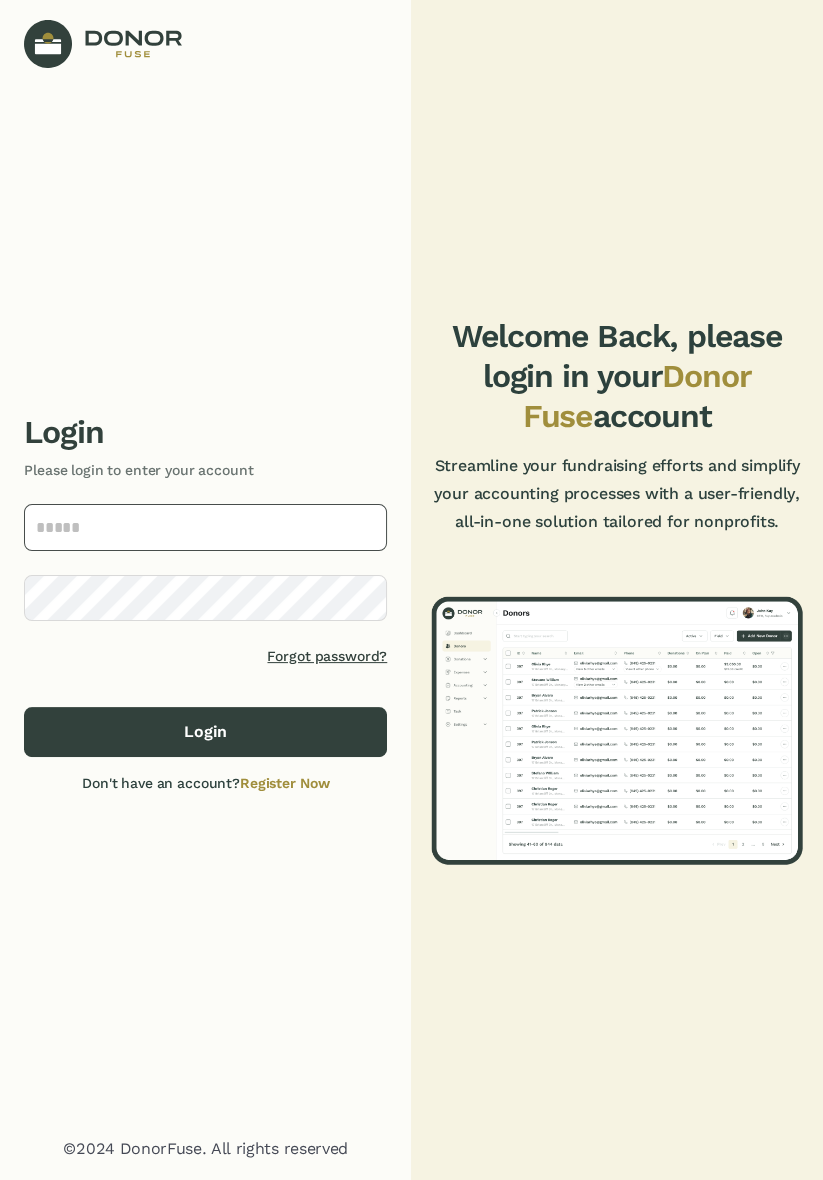 type on "**********" 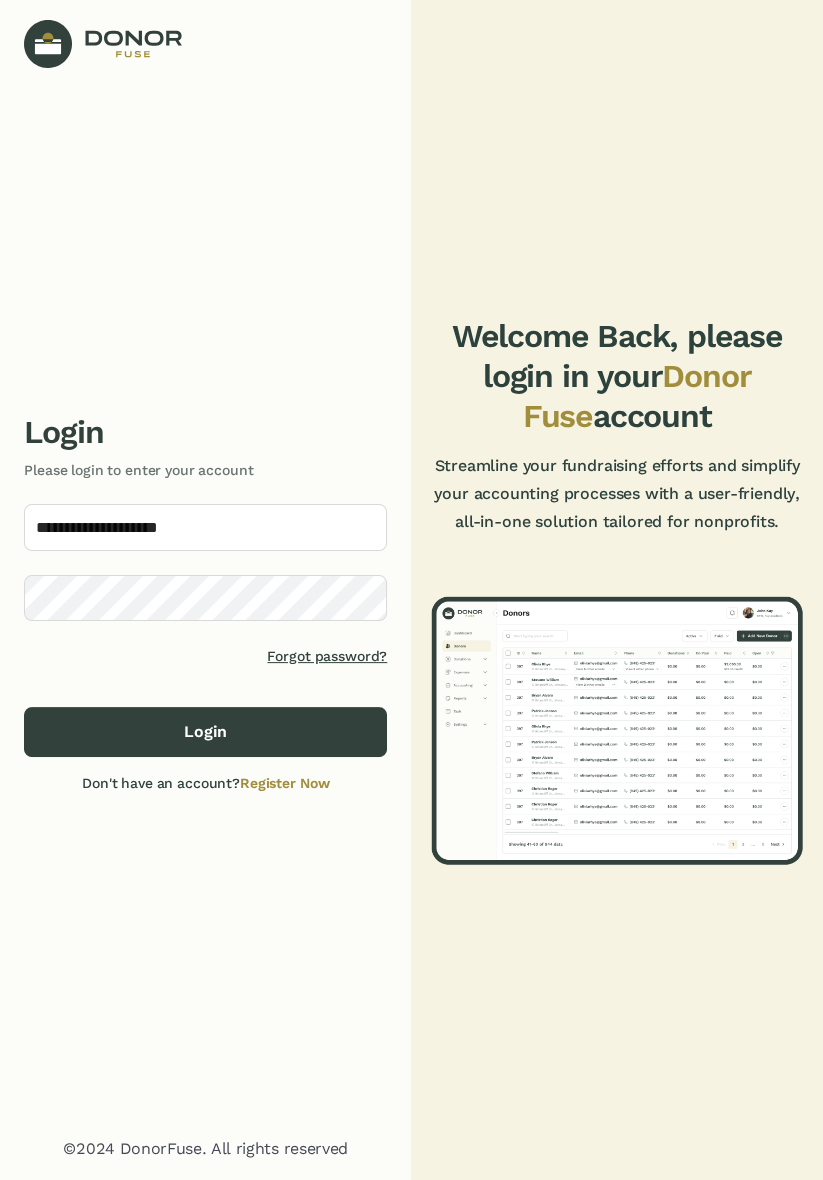 click on "Login" 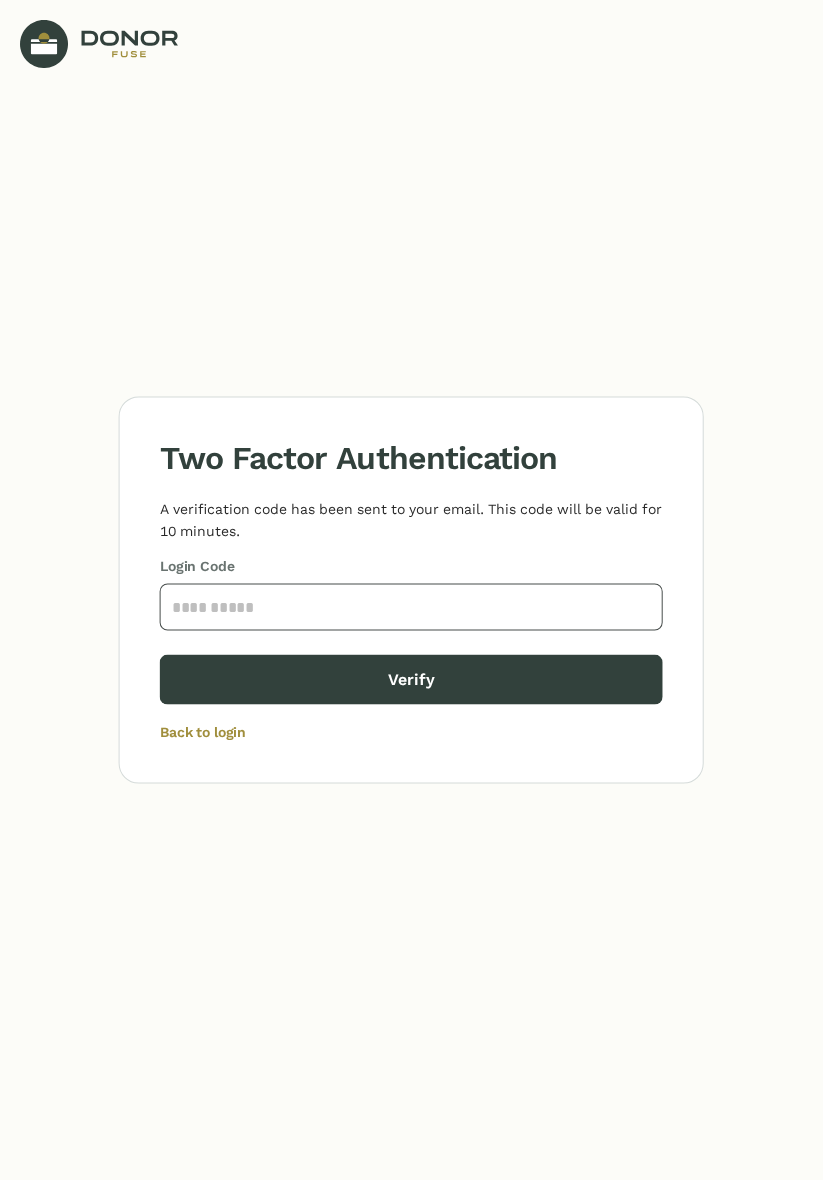 click 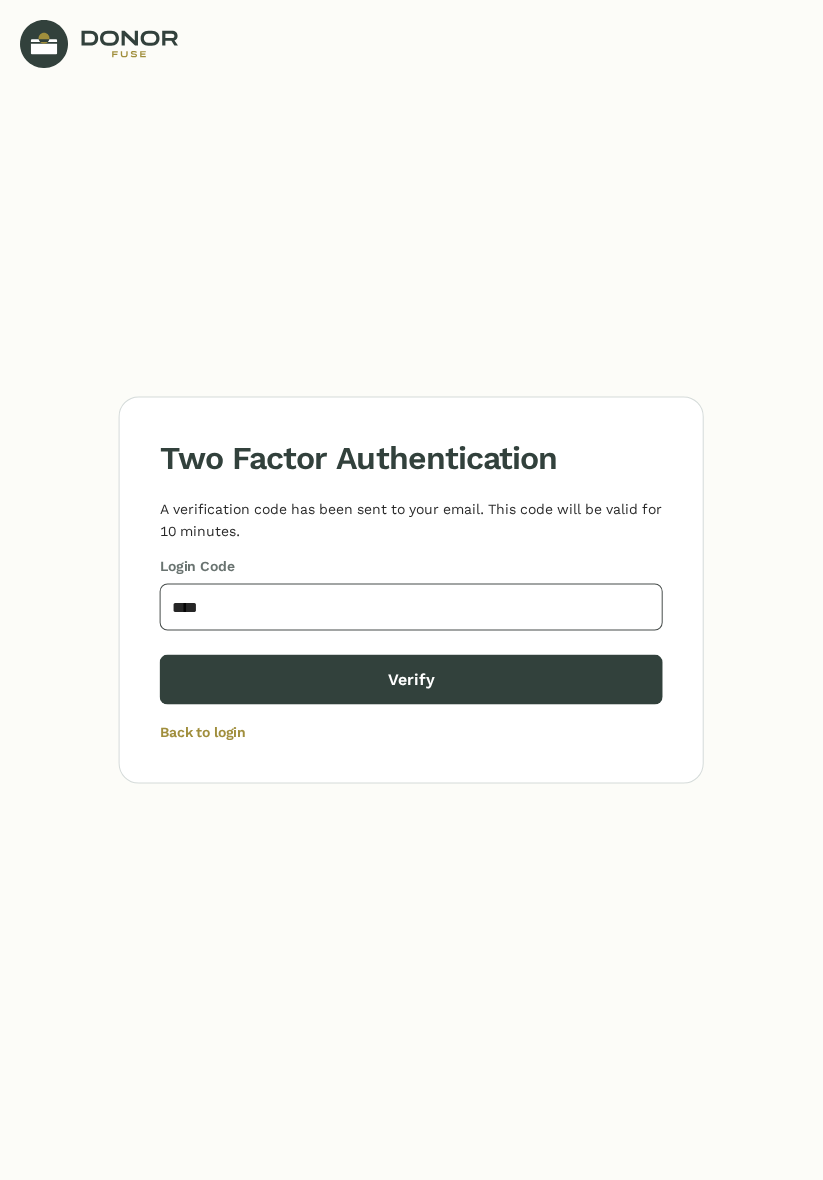 type on "****" 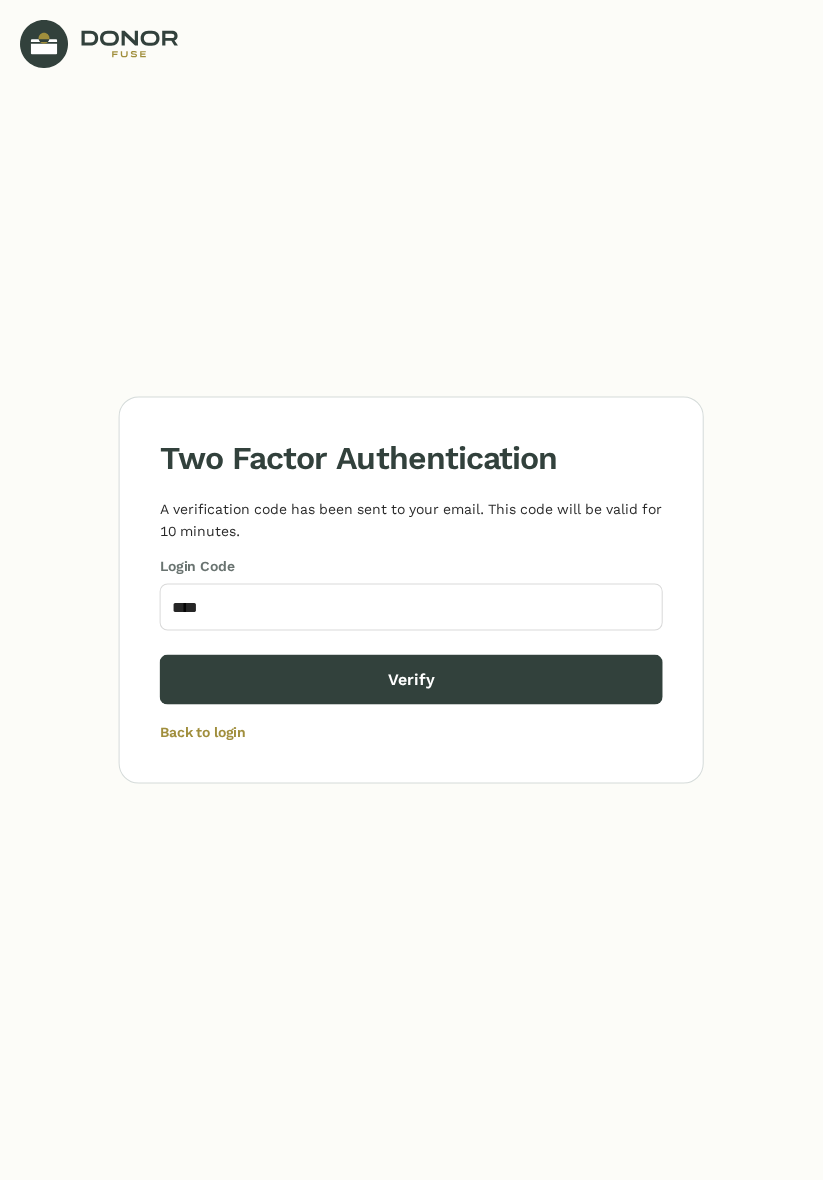 click on "Verify" 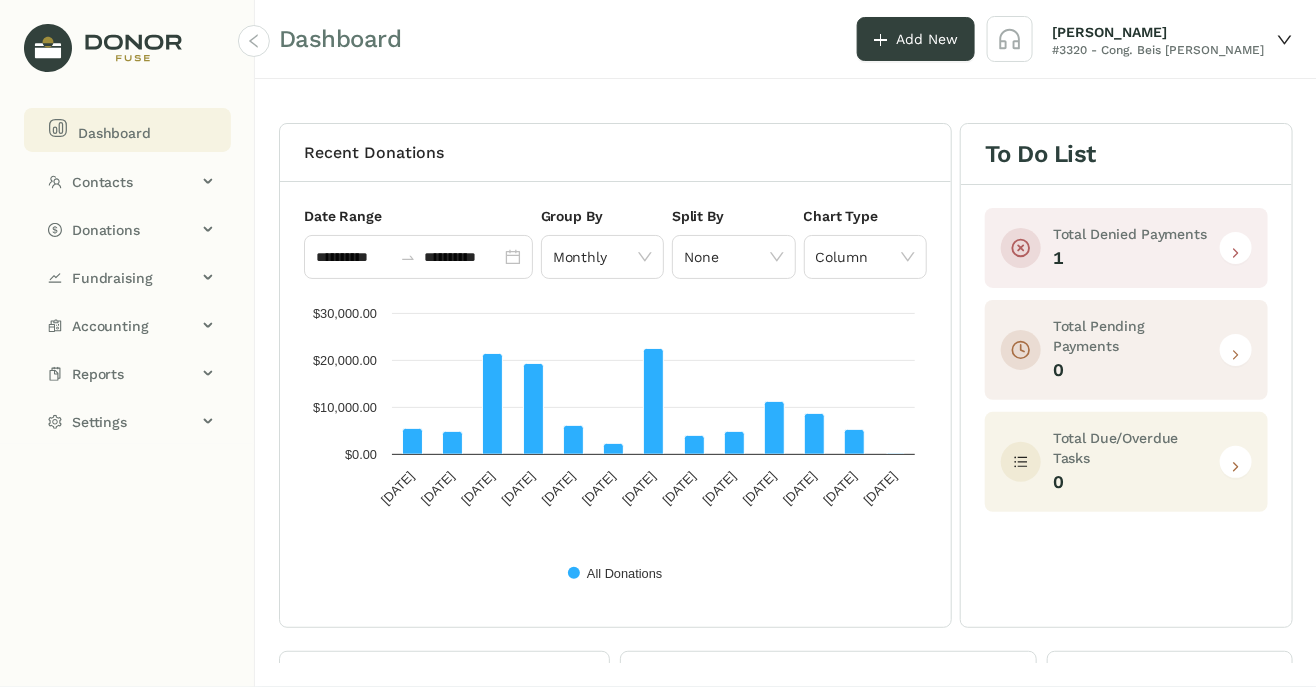 click on "Donations" 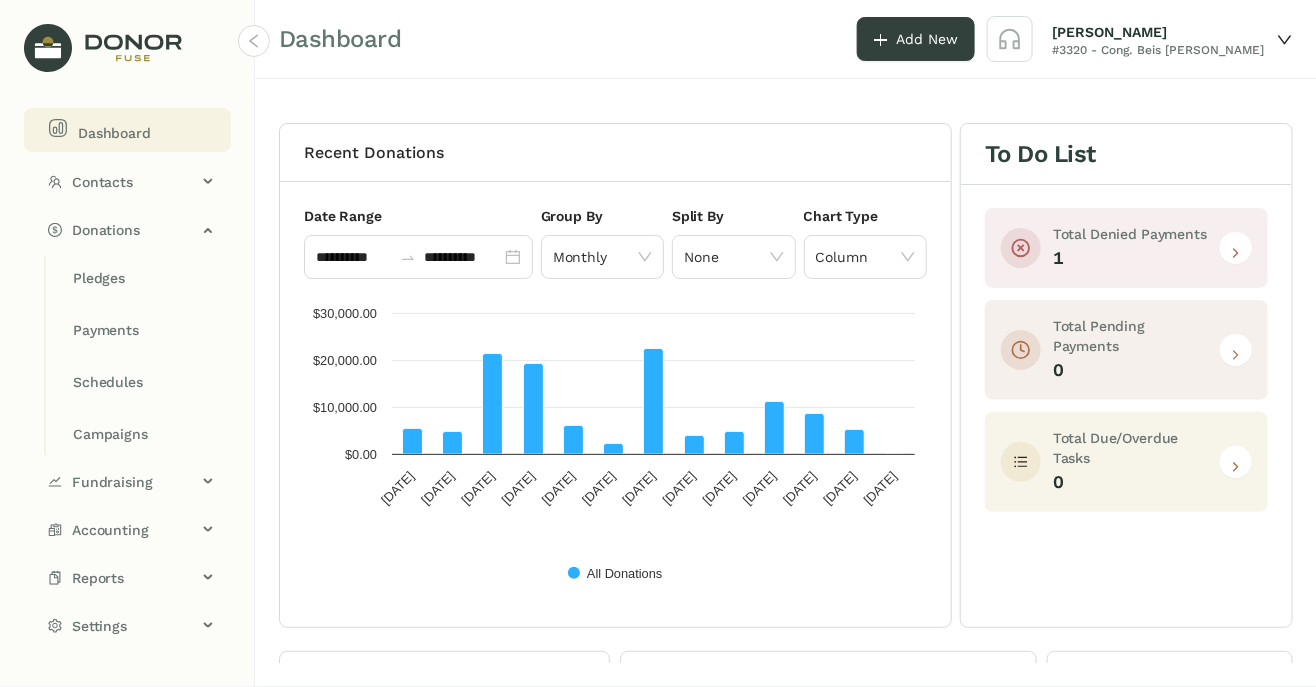 click on "Payments" 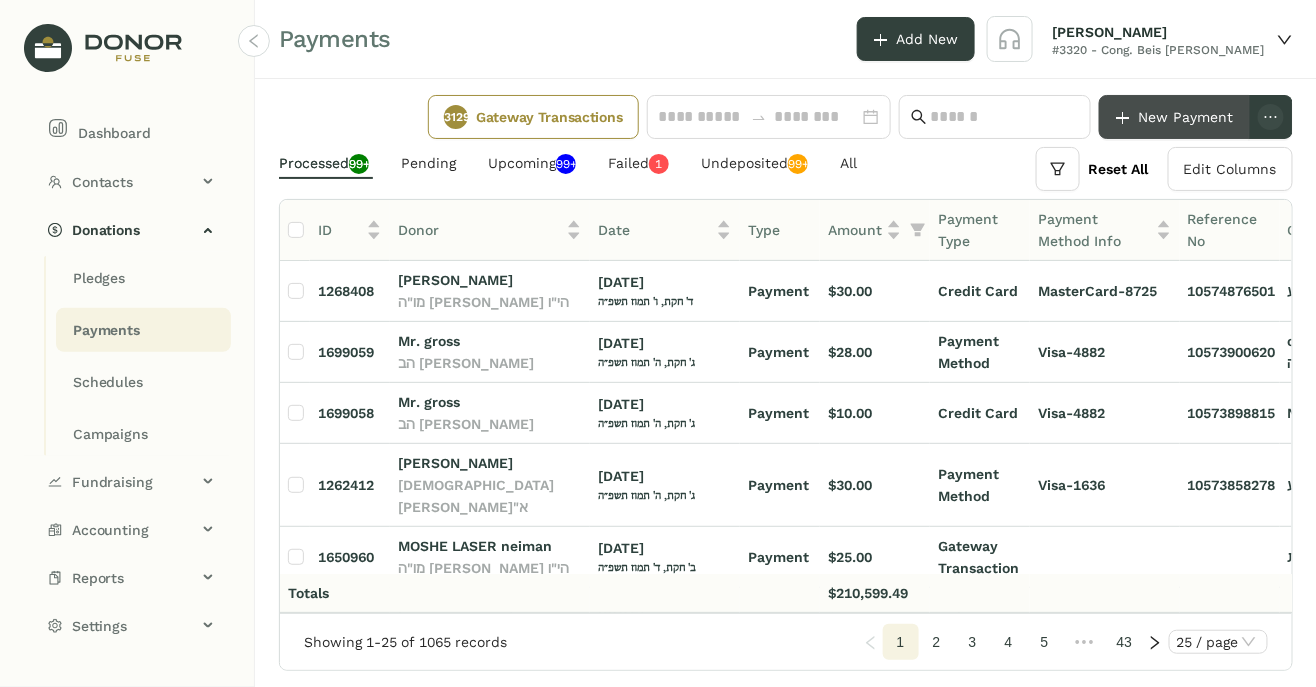 click on "New Payment" 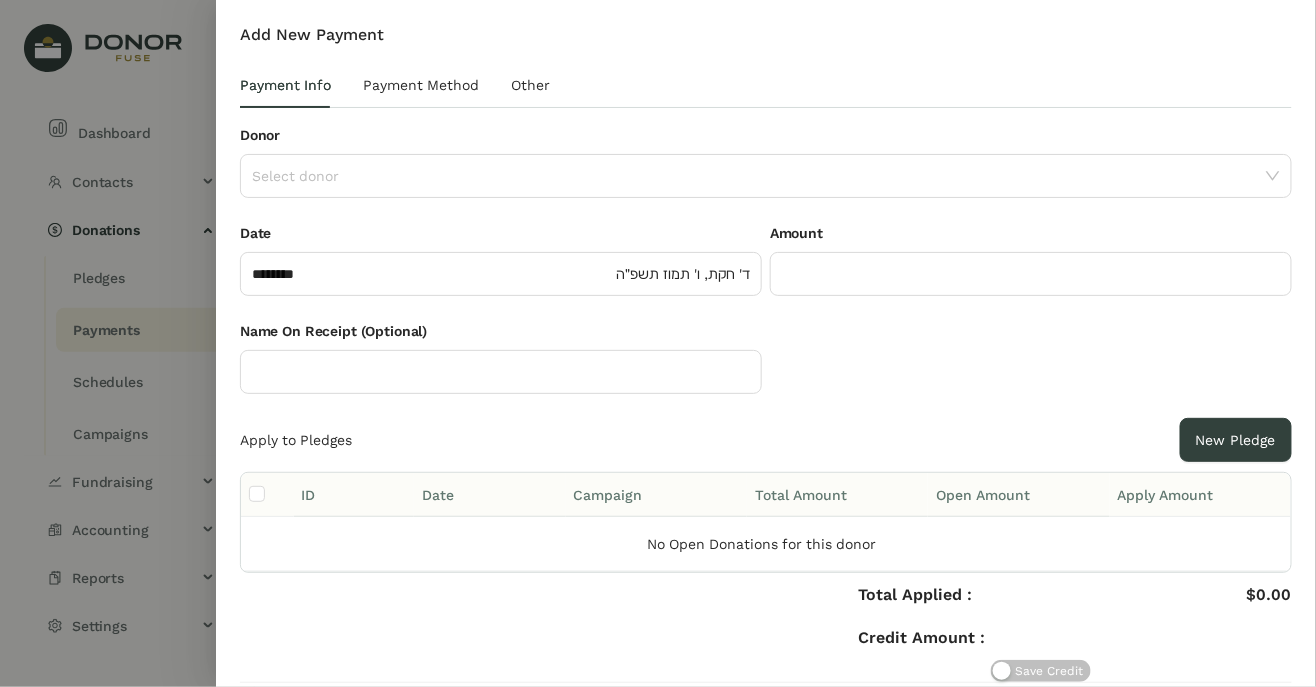 click 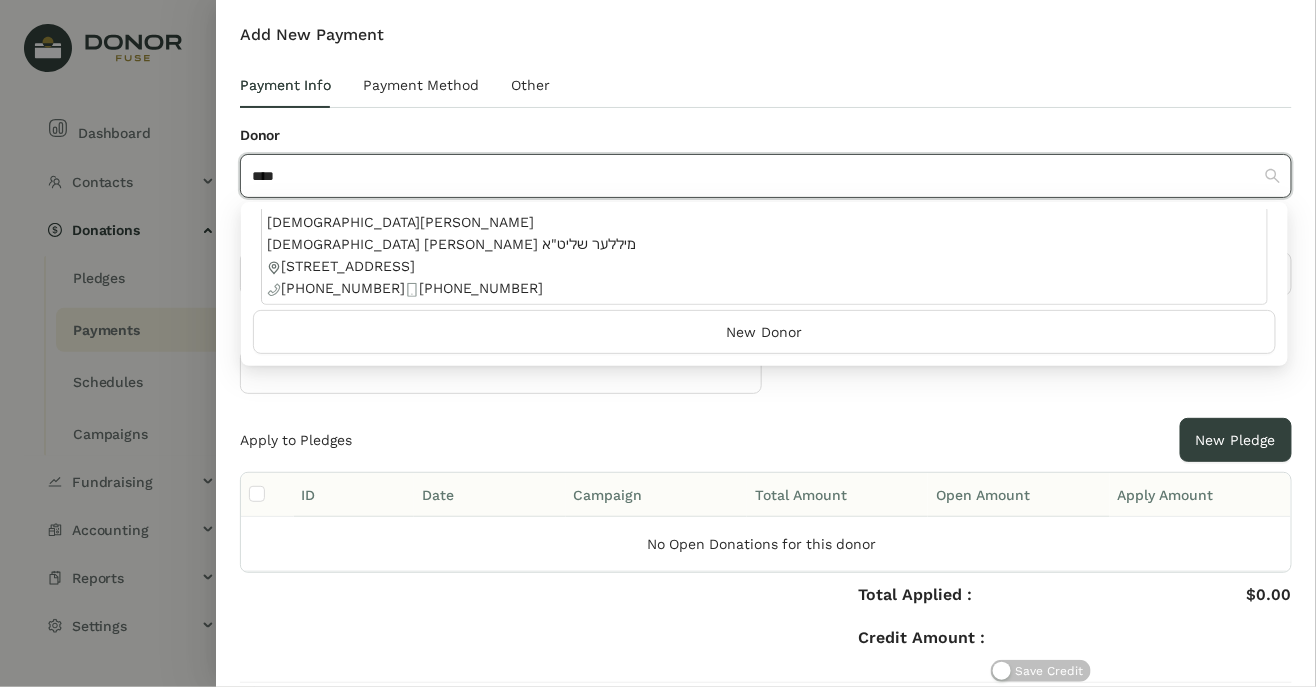 scroll, scrollTop: 231, scrollLeft: 0, axis: vertical 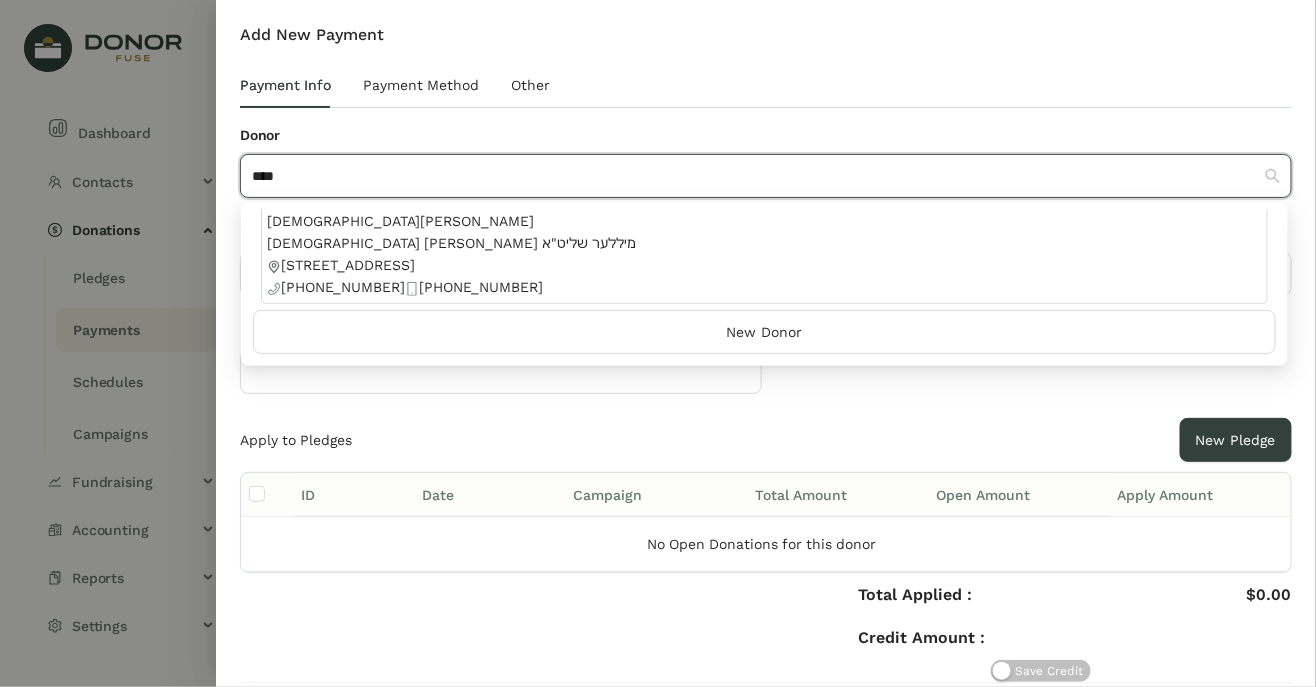 type on "****" 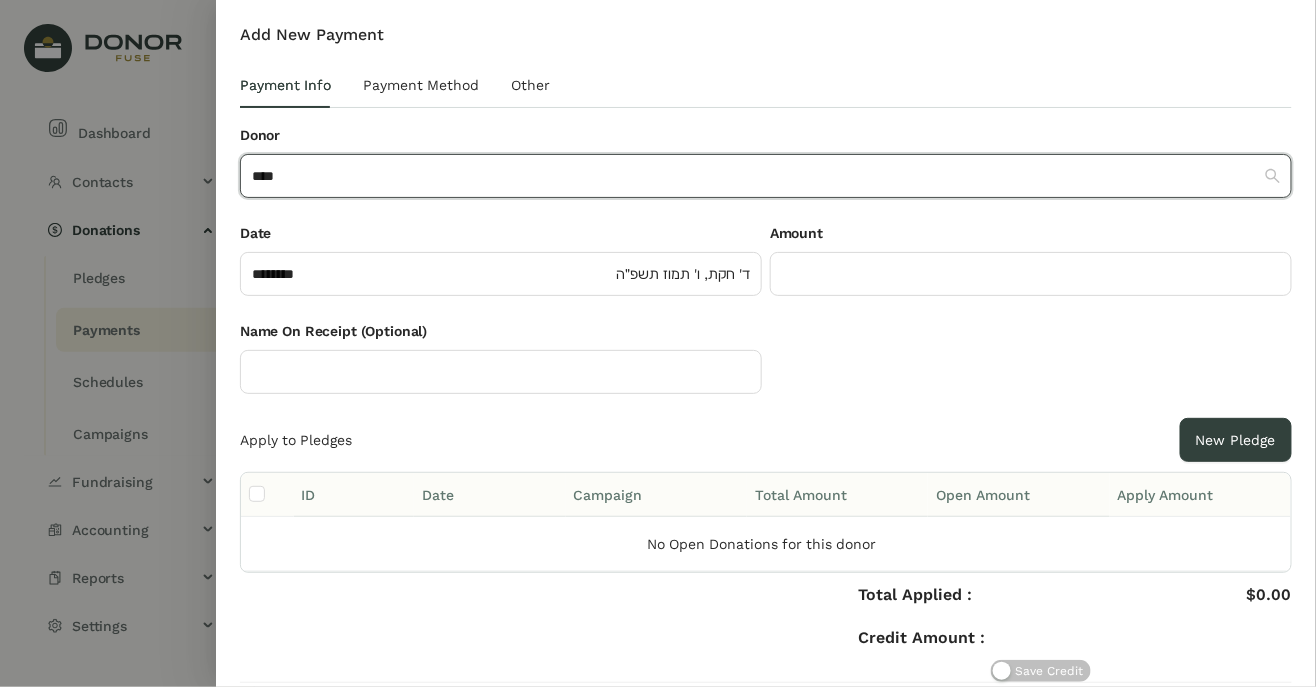 type 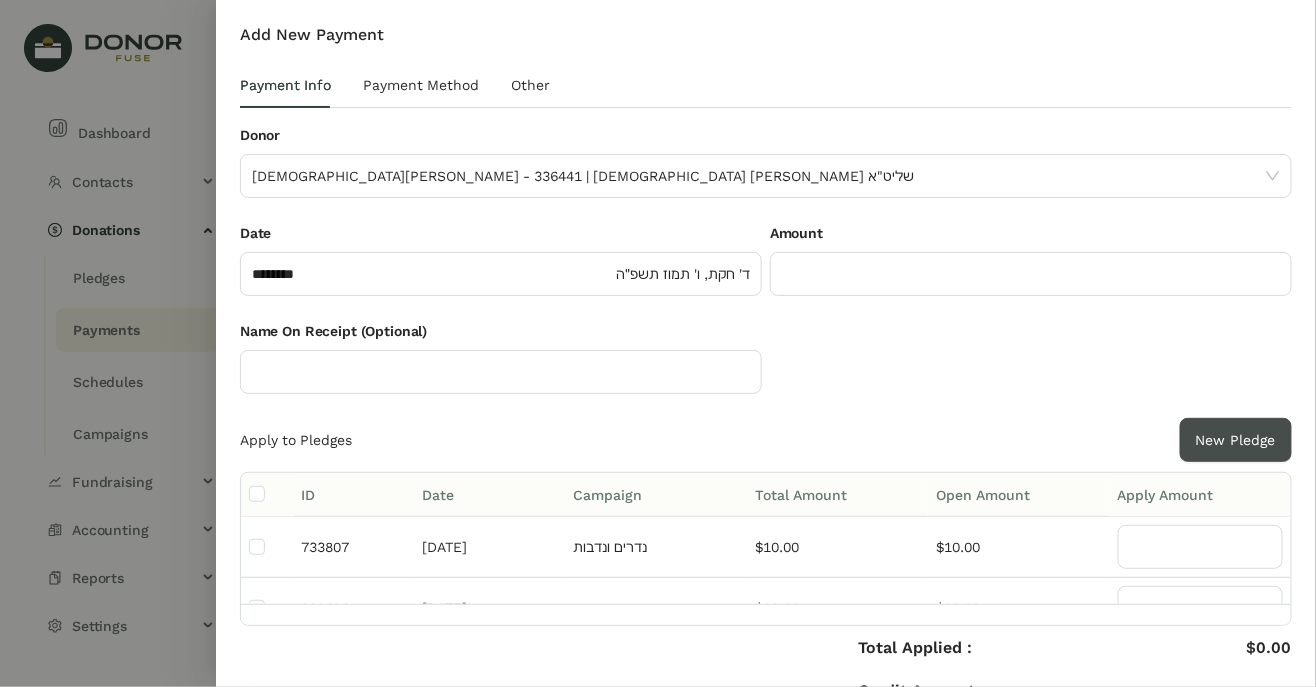 click on "New Pledge" at bounding box center [1236, 440] 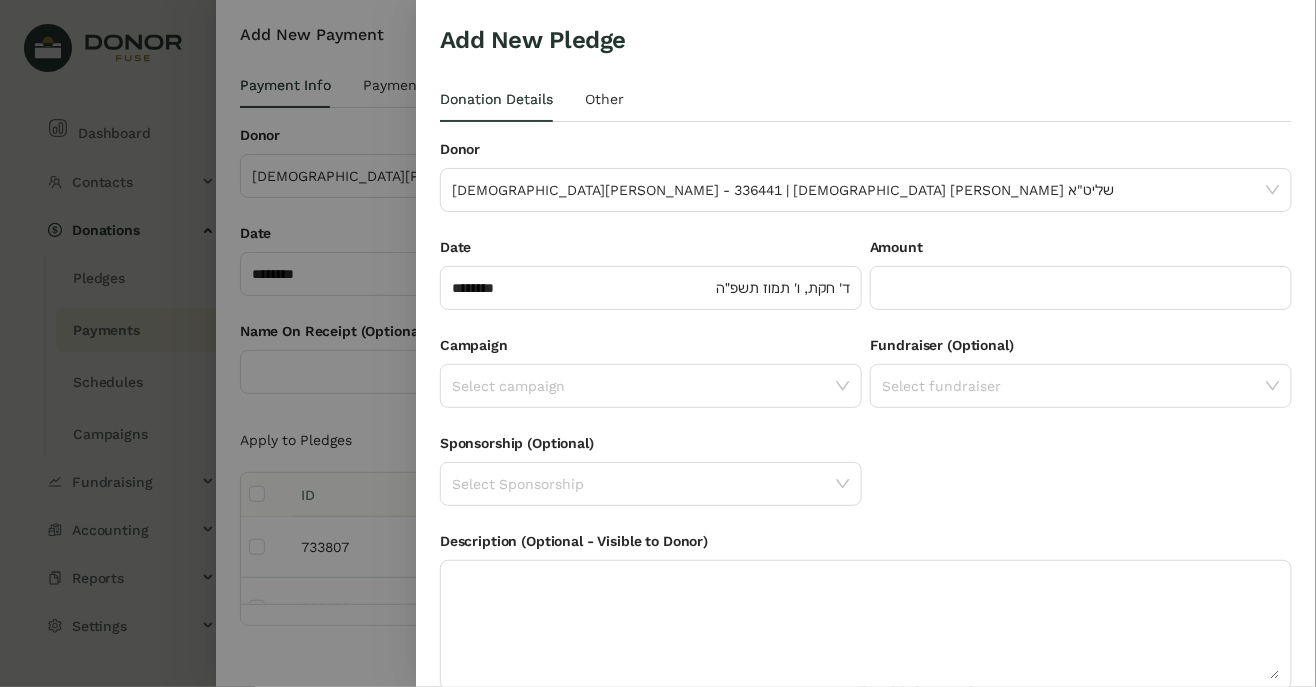 click 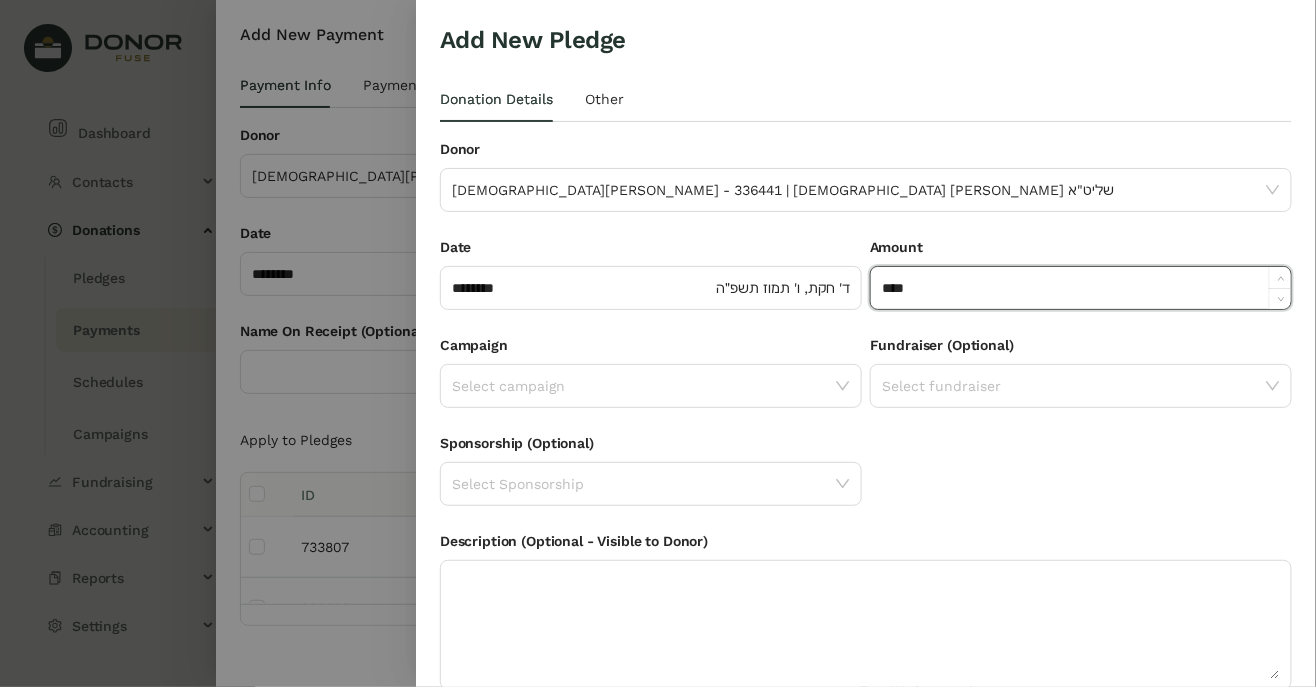 click 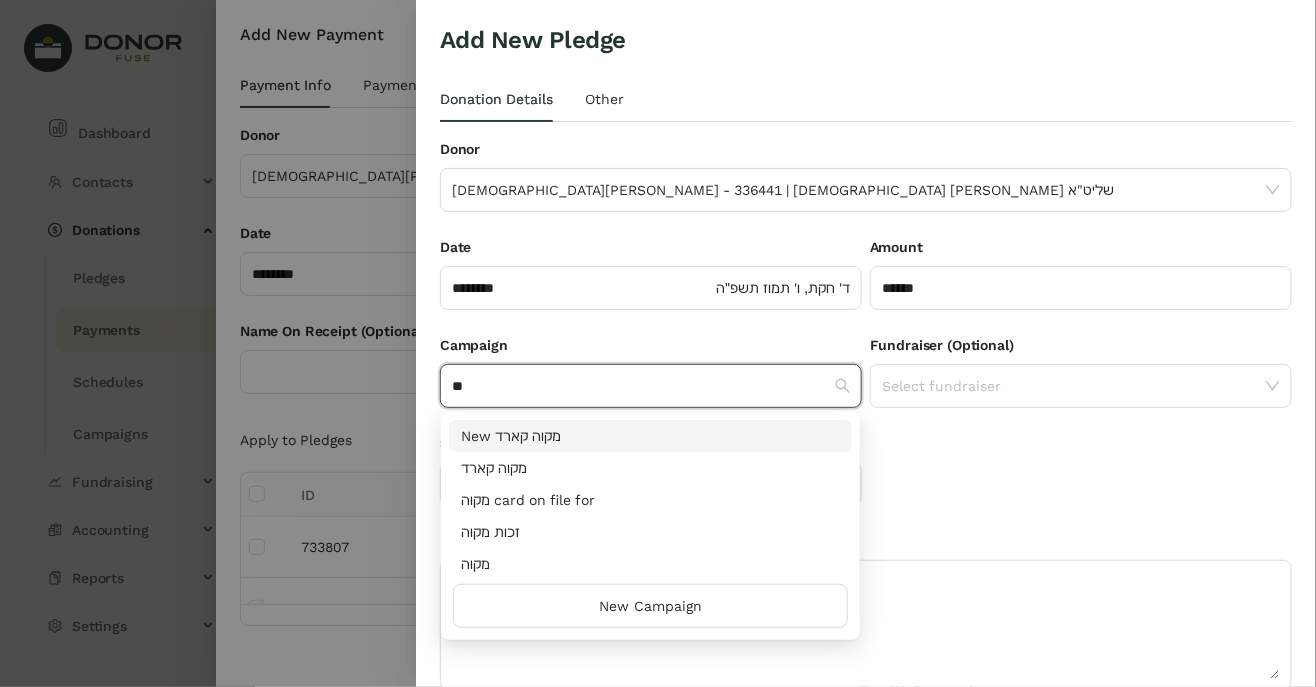 type on "**" 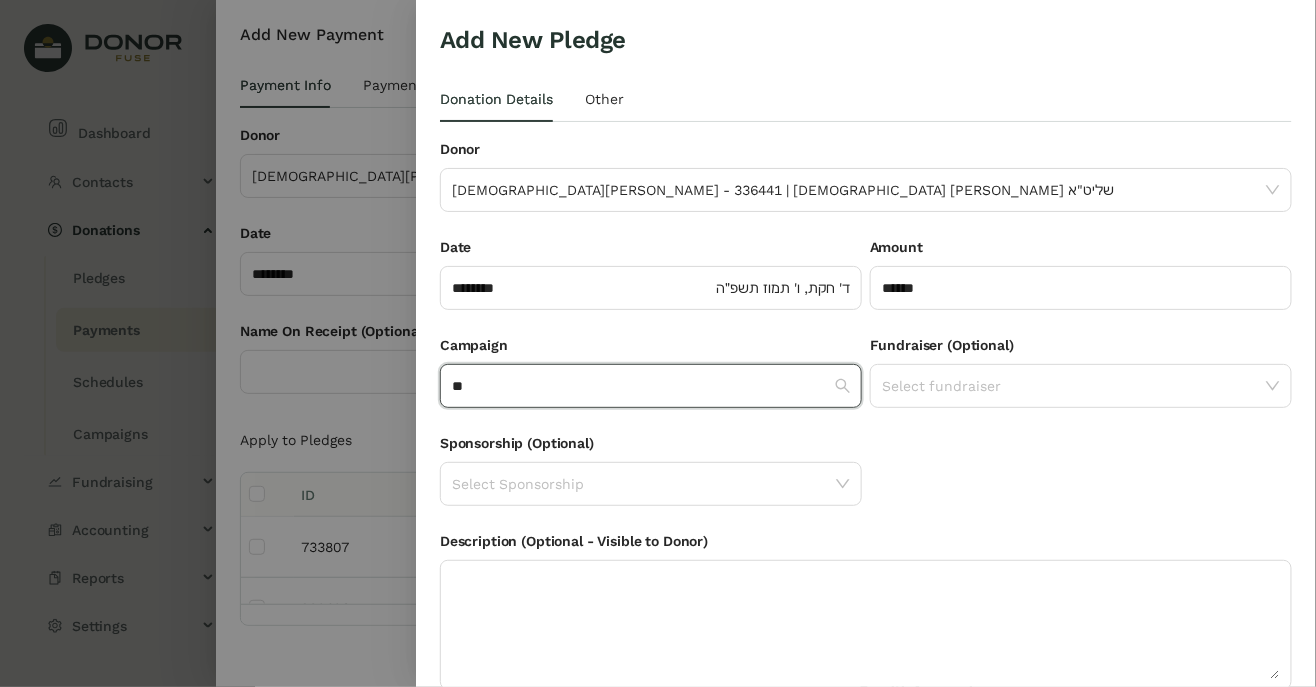 type 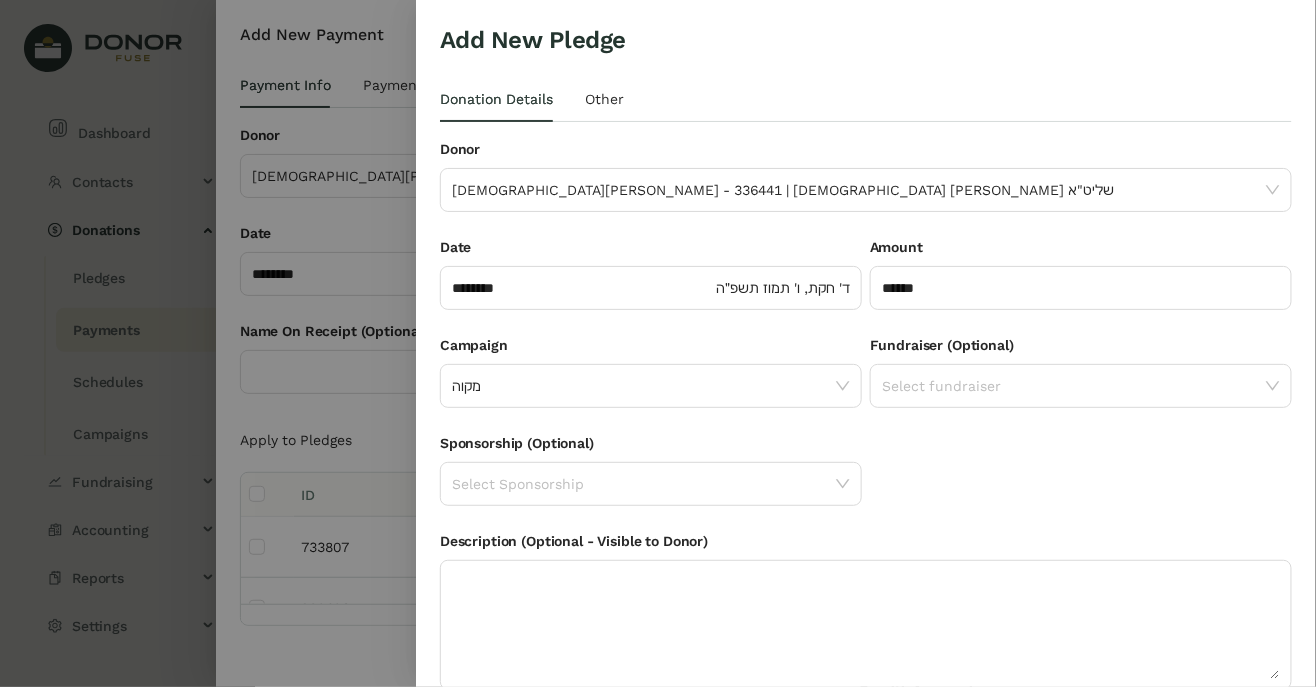 click 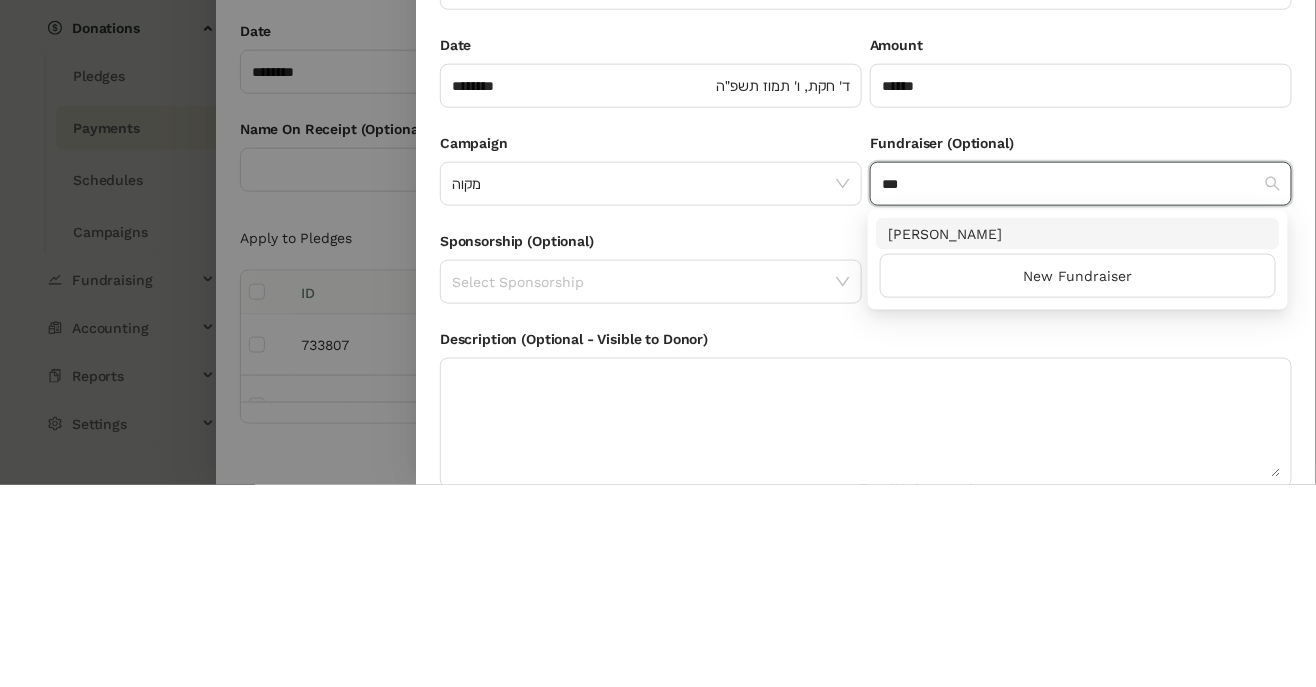 type on "***" 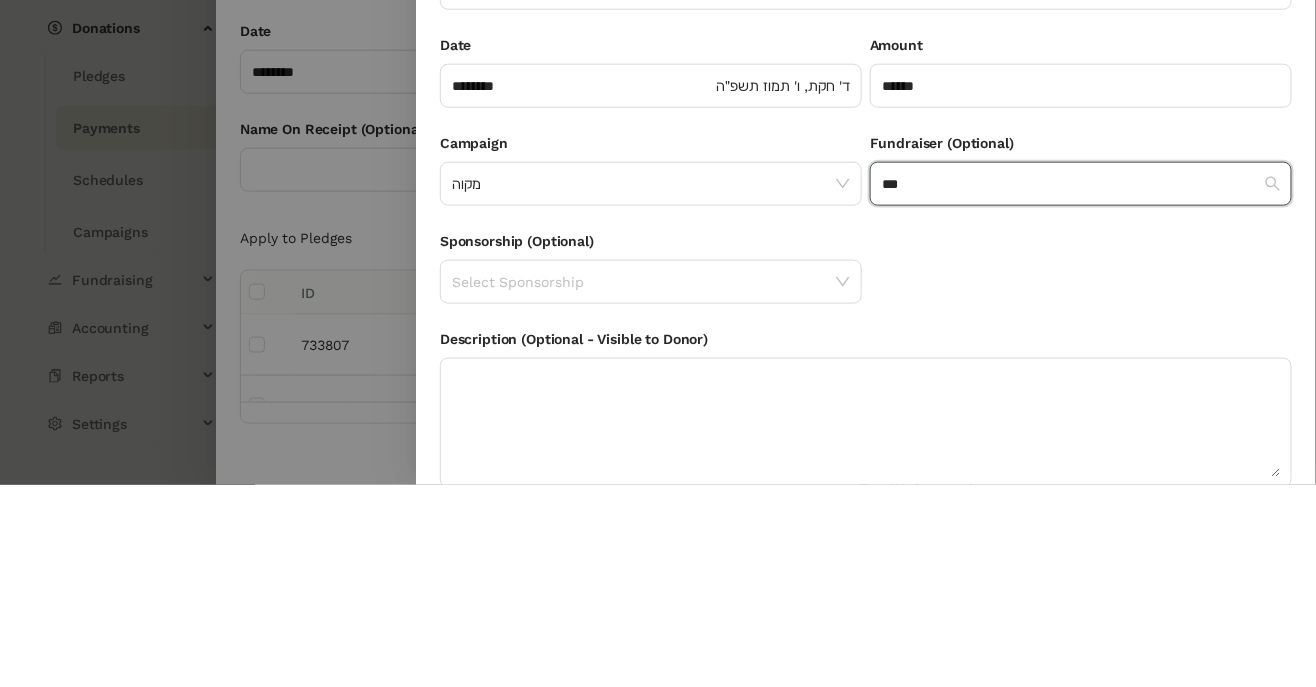 type 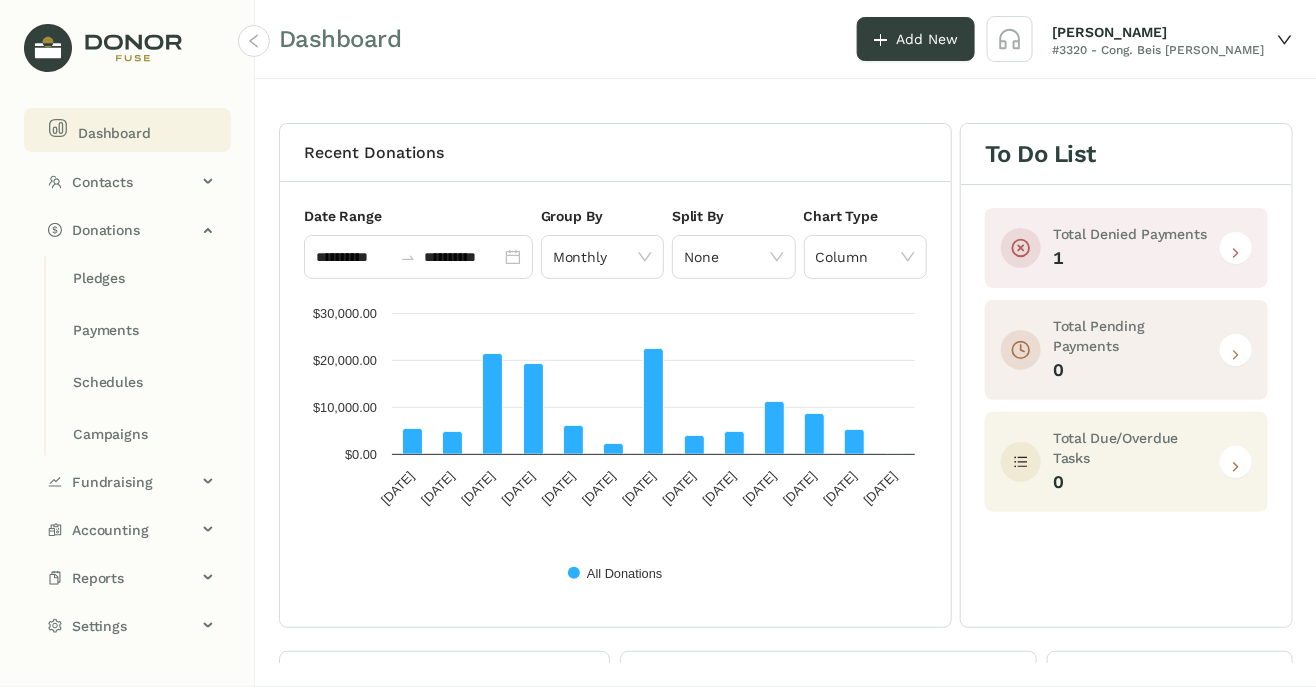 click on "Payments" 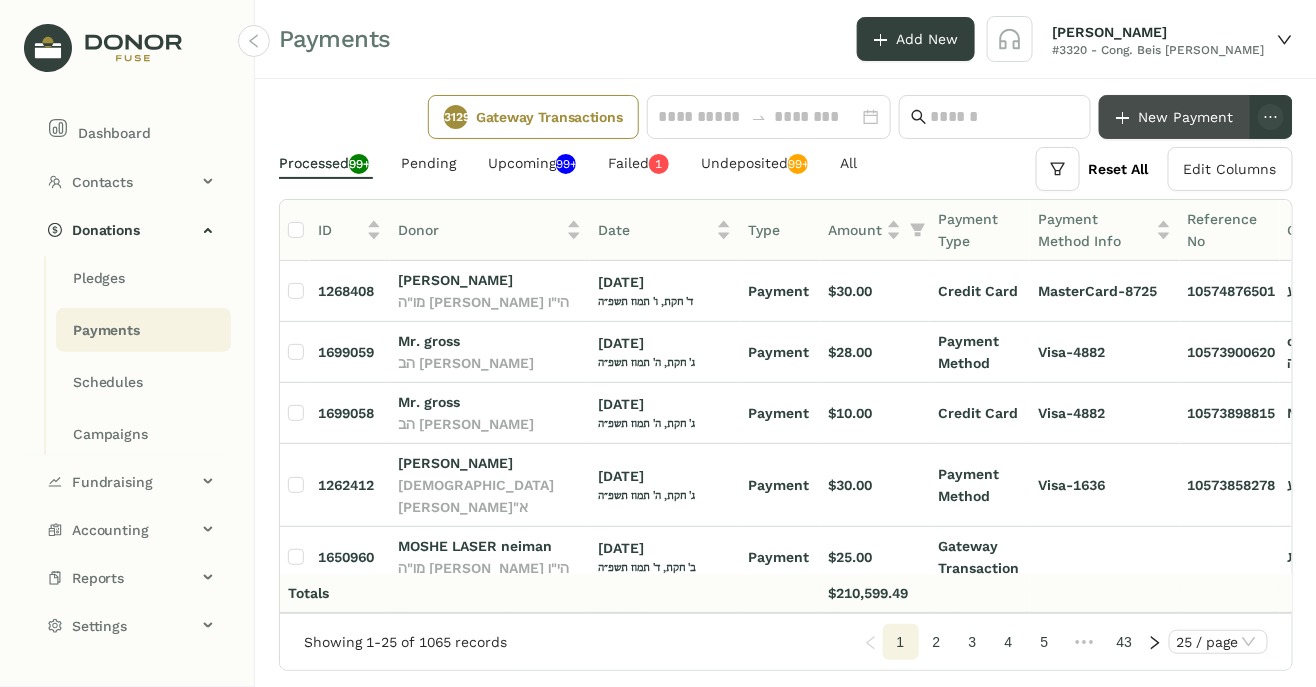 click on "New Payment" 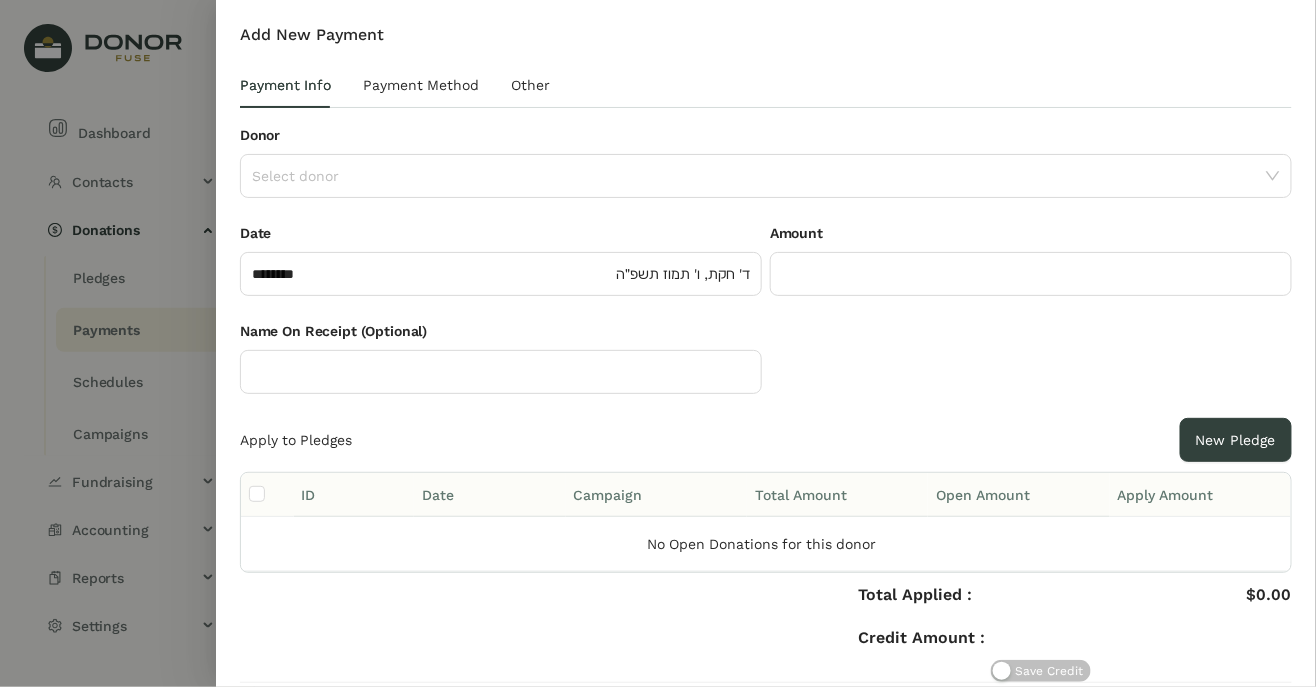 click 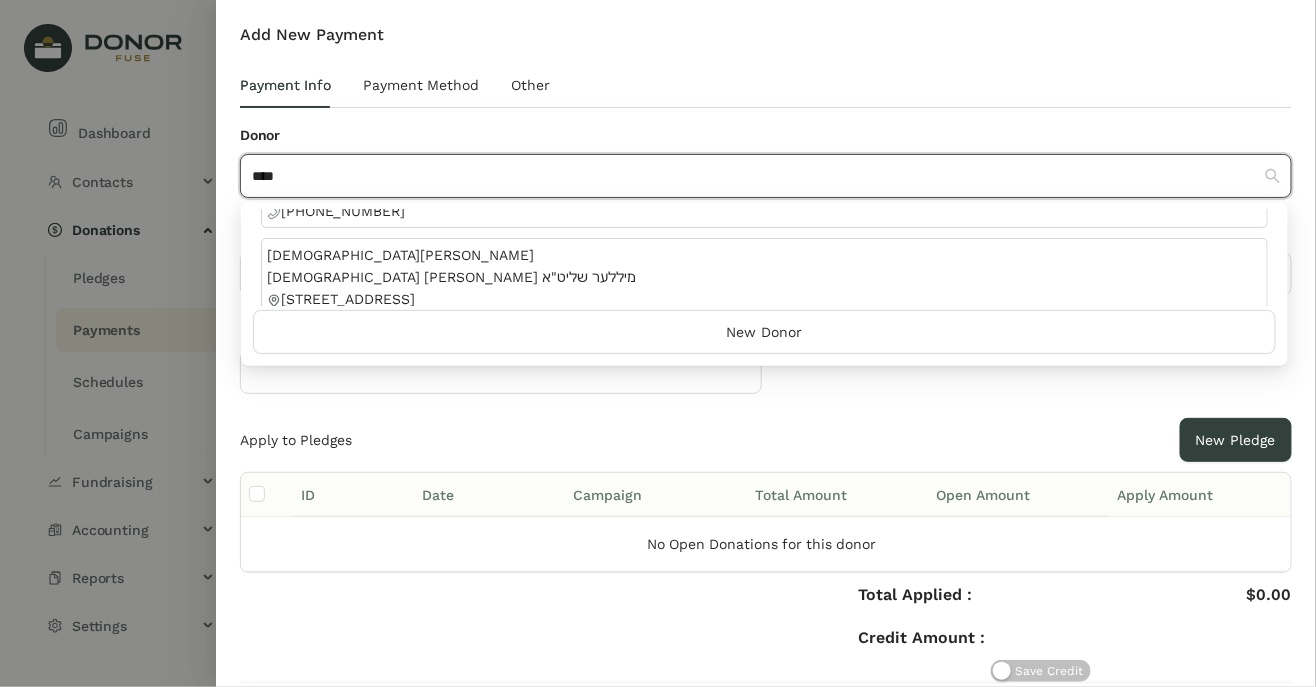 scroll, scrollTop: 213, scrollLeft: 0, axis: vertical 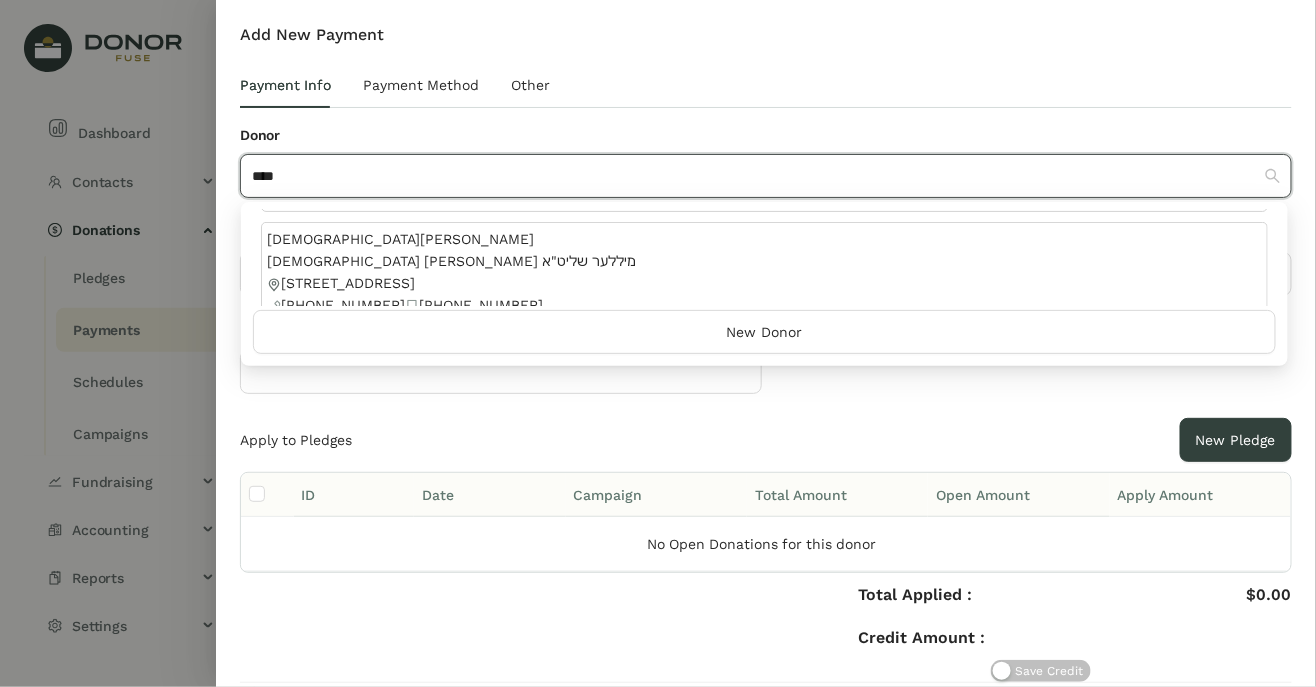 type on "****" 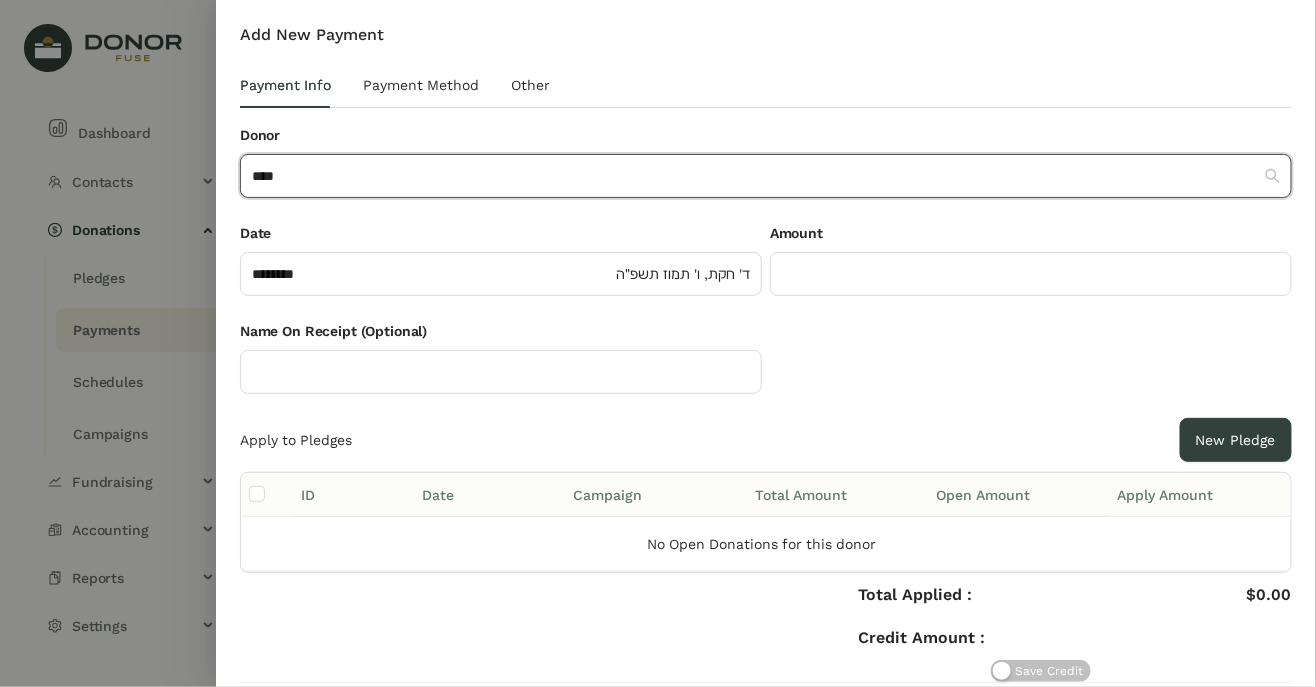type 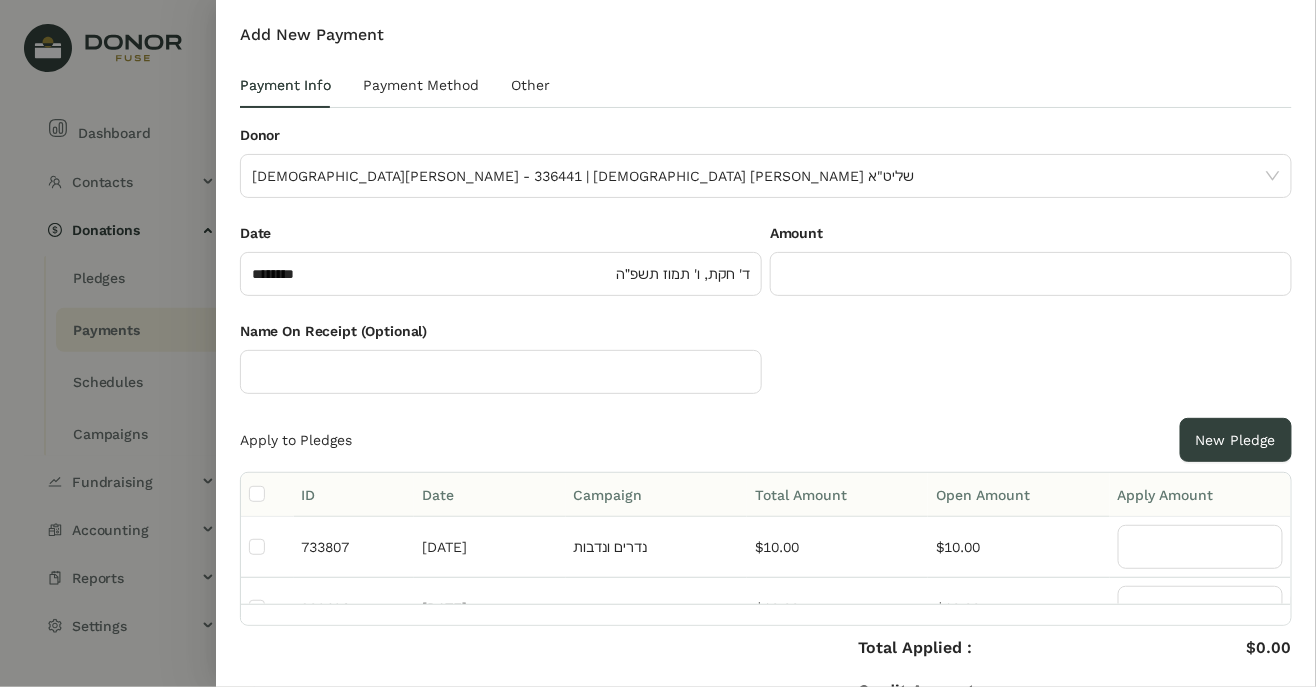 click 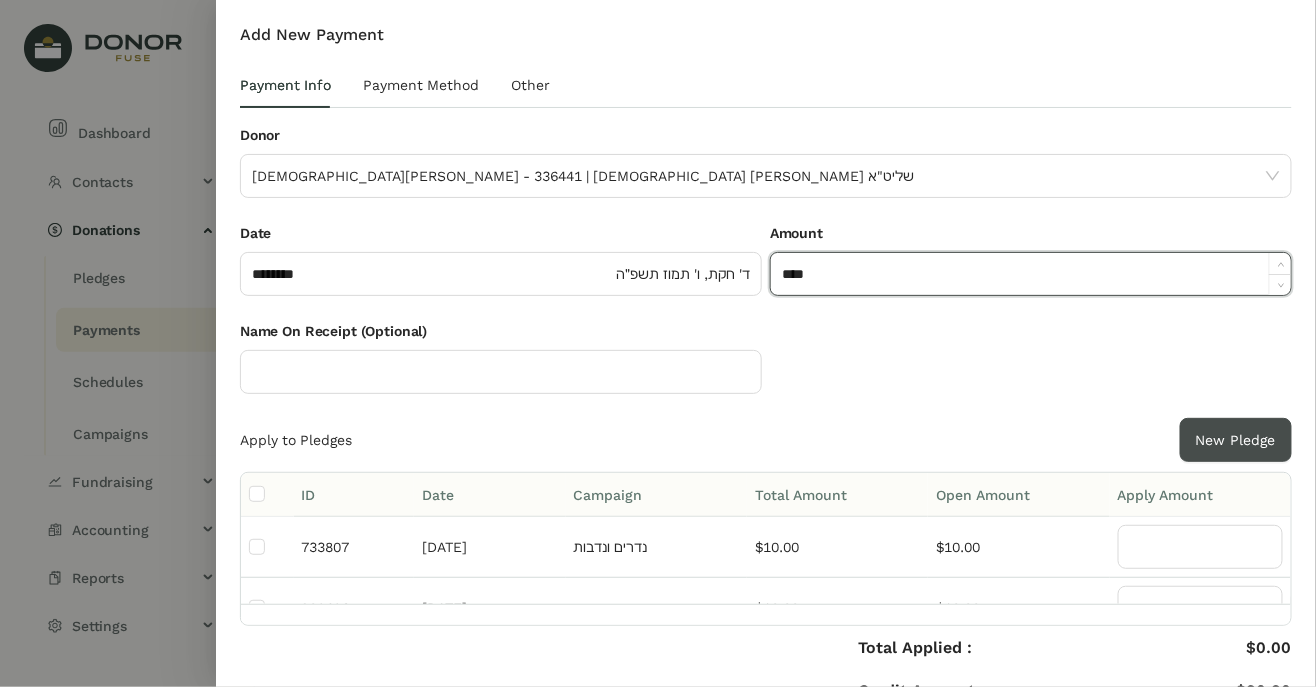 click on "New Pledge" at bounding box center (1236, 440) 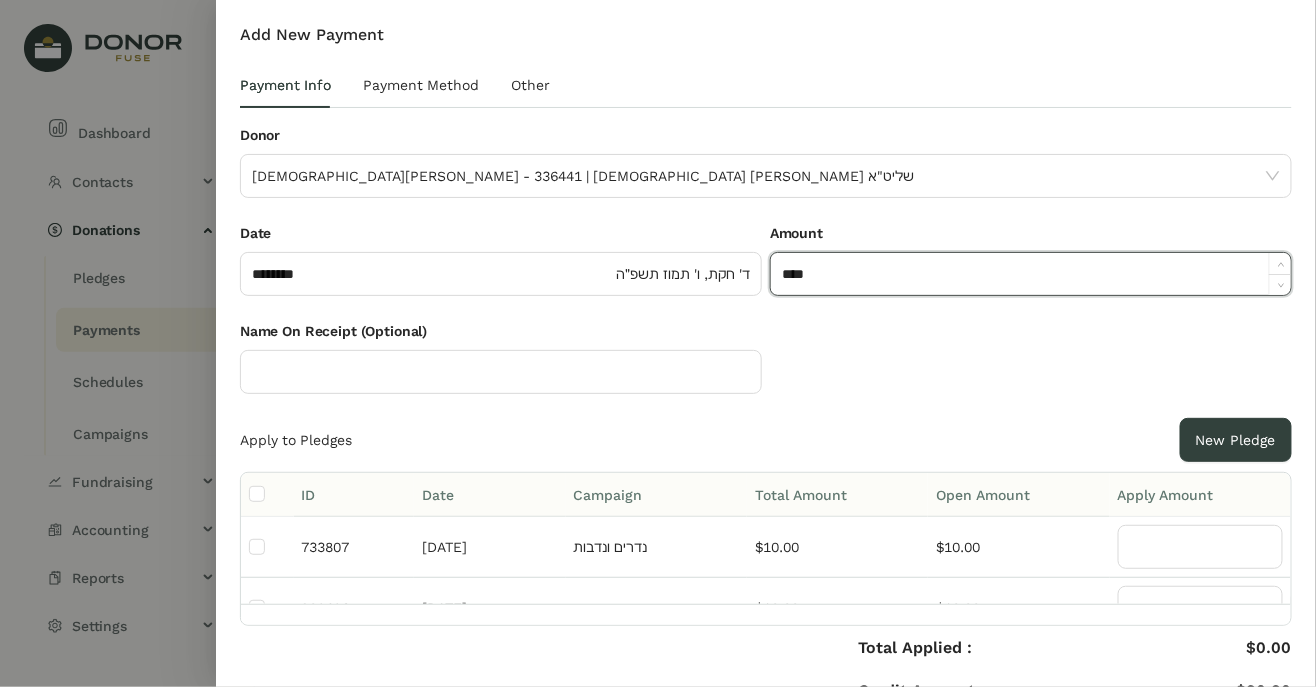 type on "******" 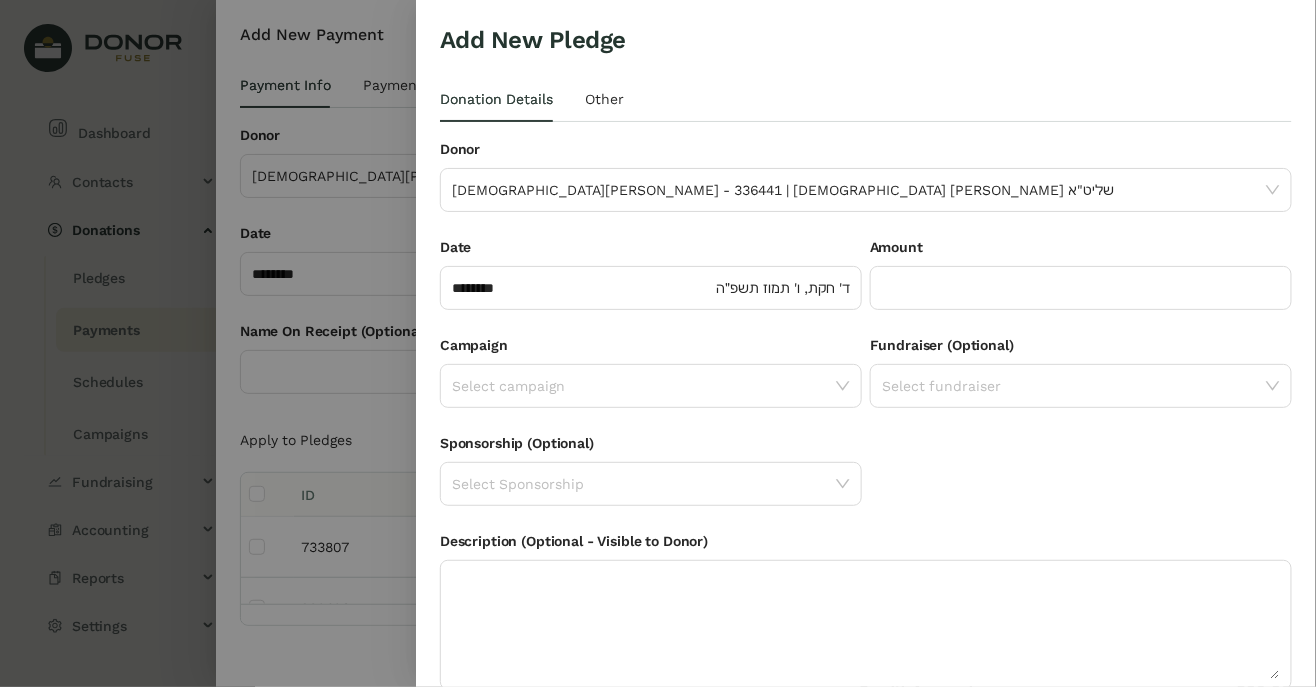 click 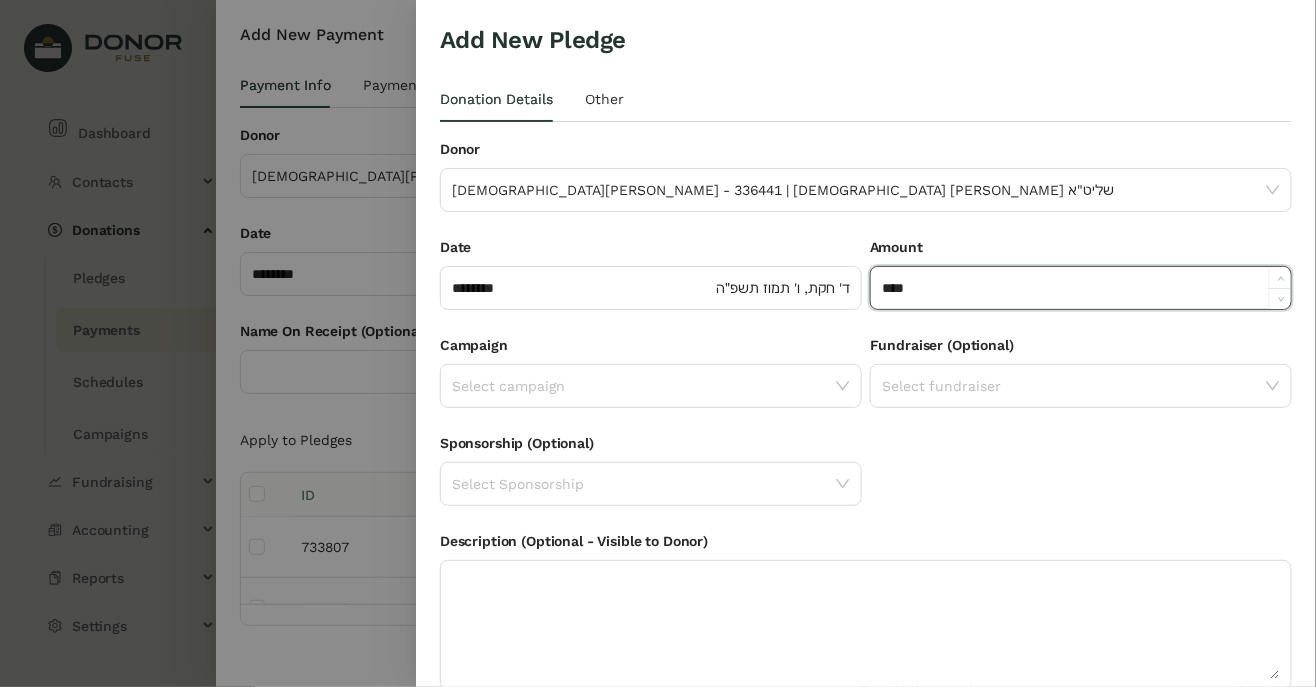 click 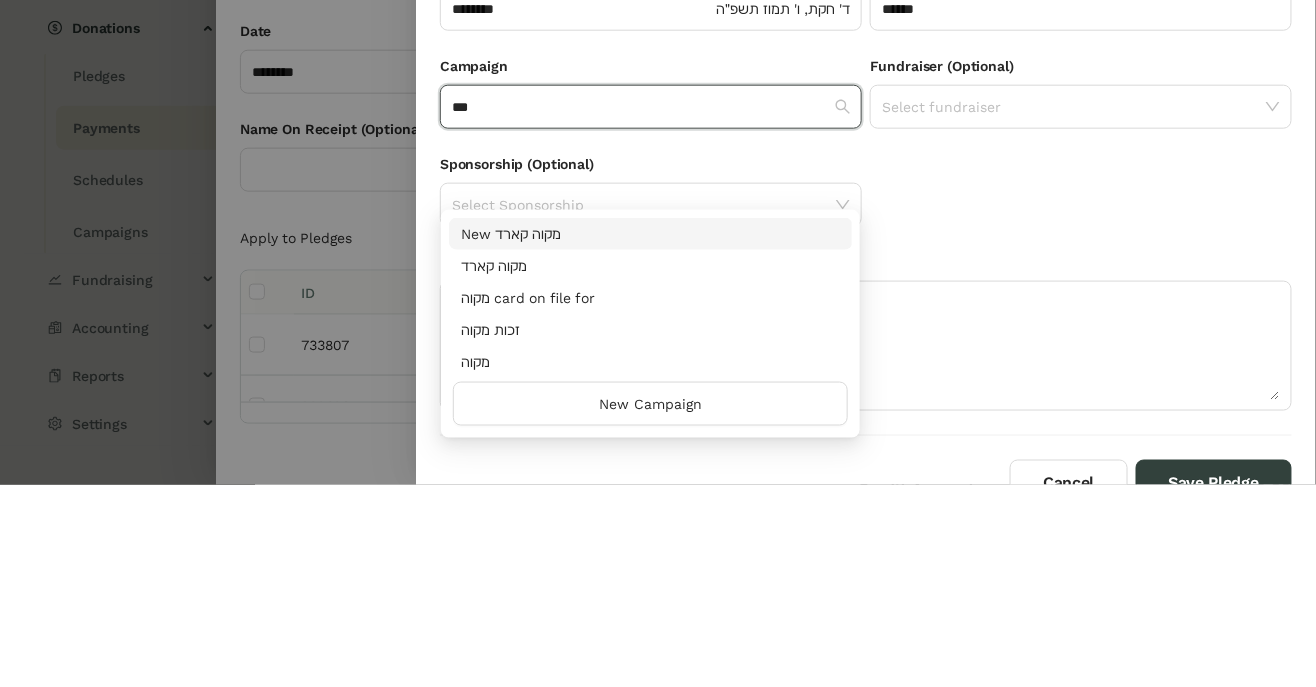 scroll, scrollTop: 92, scrollLeft: 0, axis: vertical 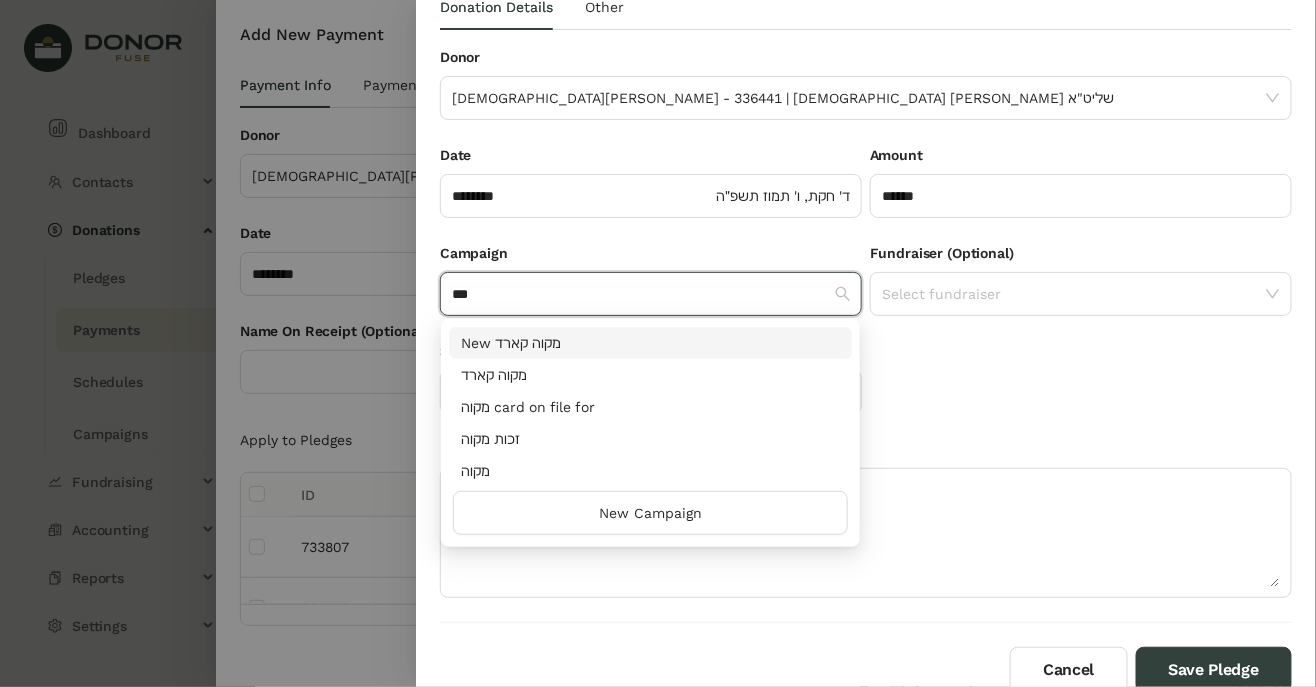 type on "***" 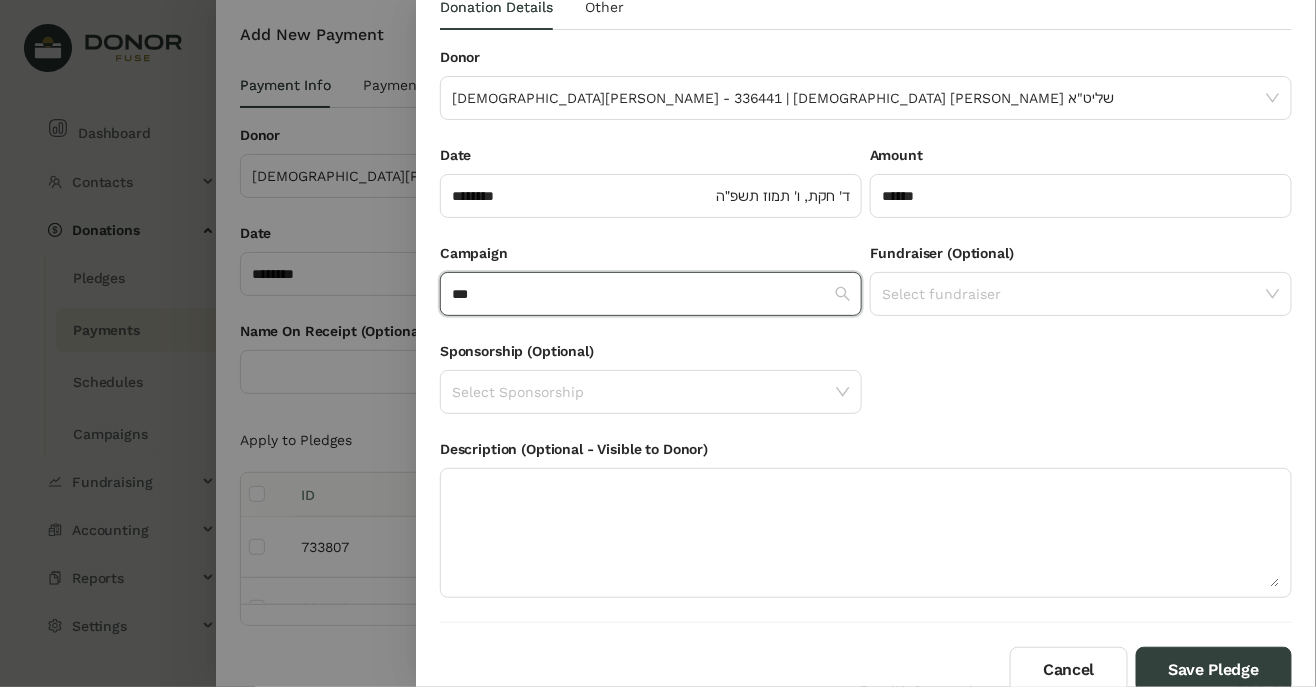 type 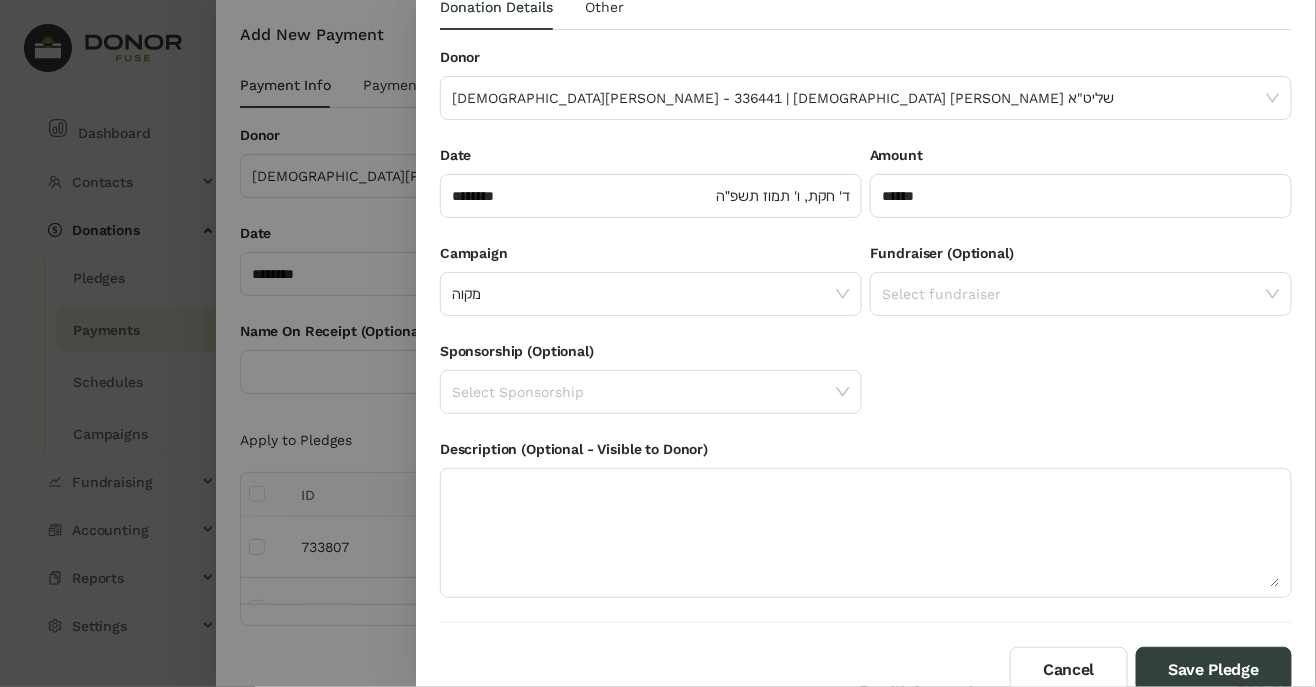 click 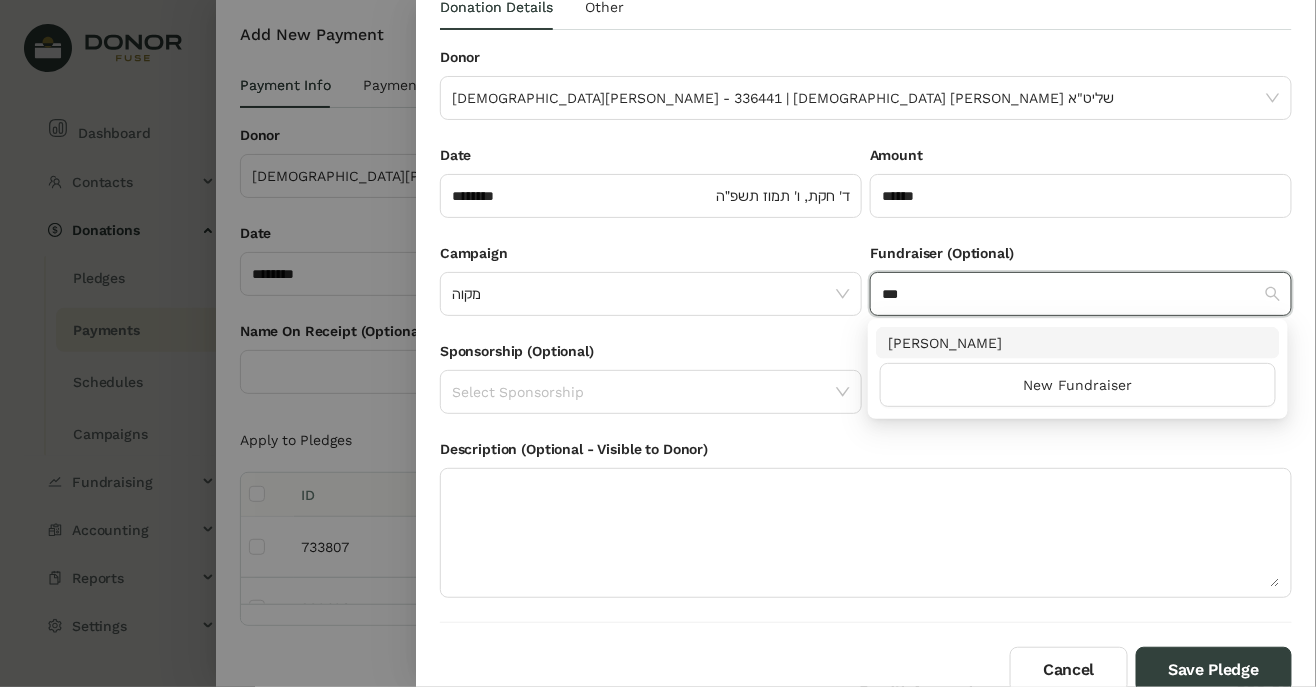 type on "***" 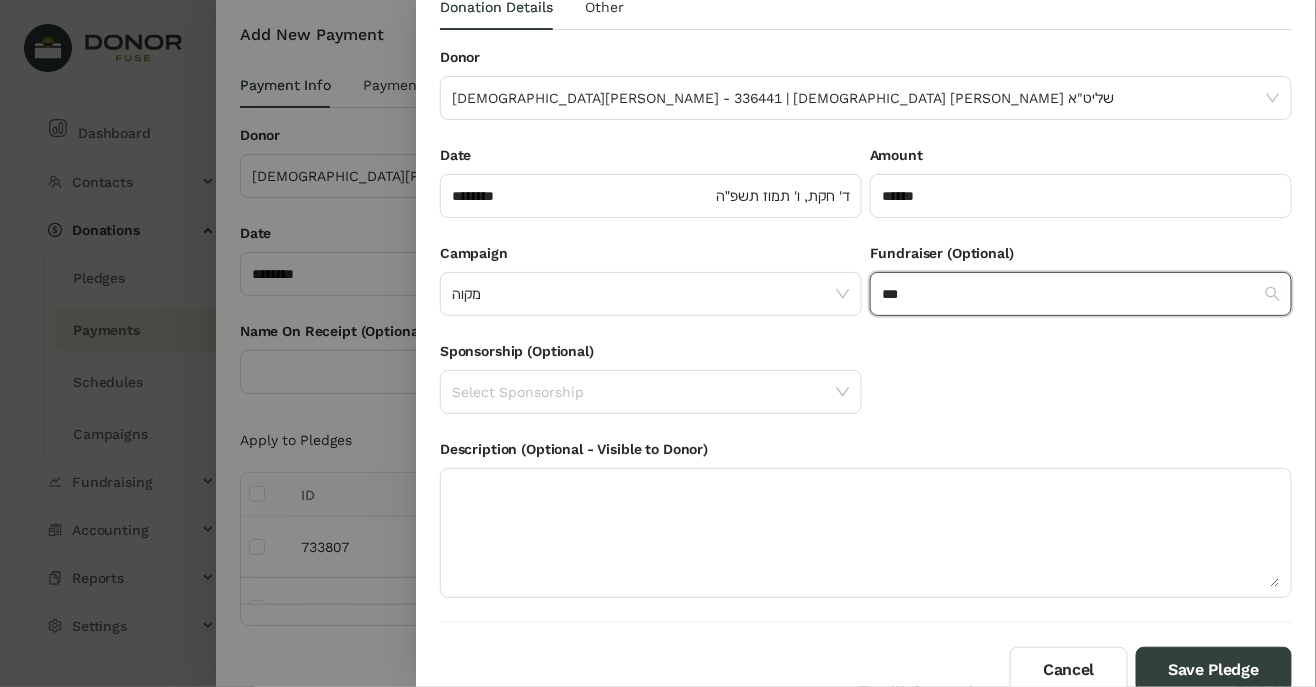 type 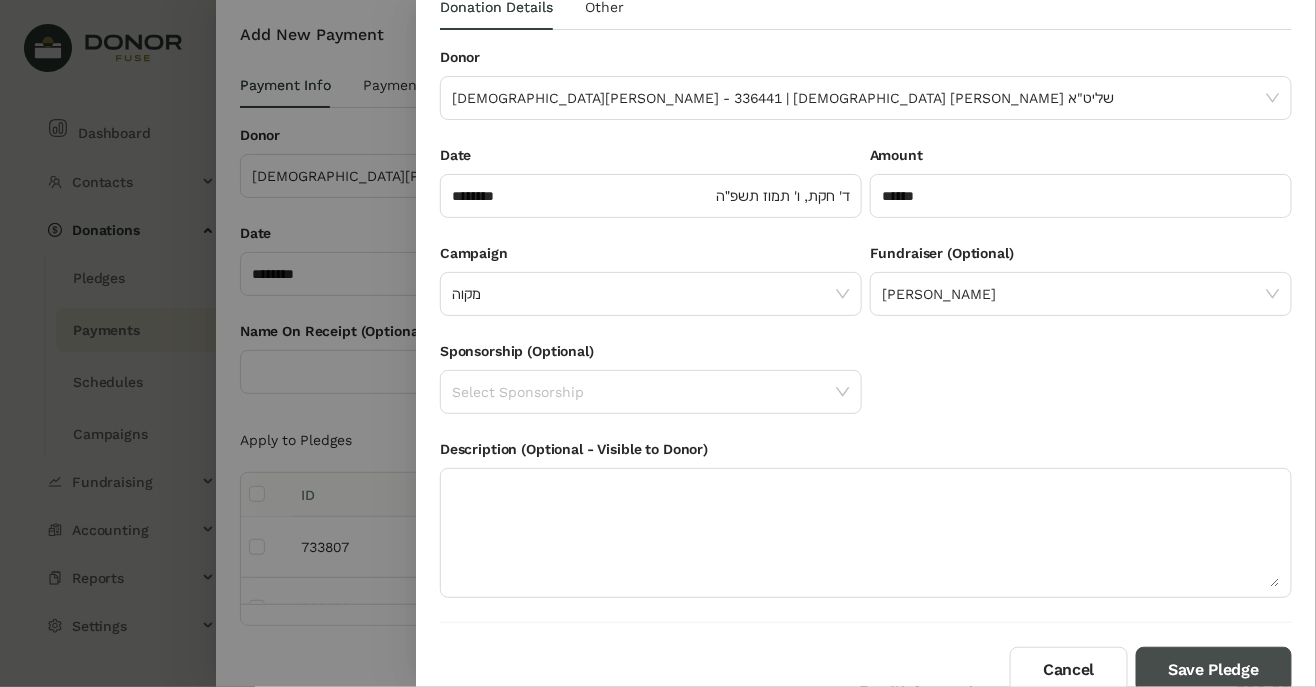 click on "Save Pledge" at bounding box center (1214, 670) 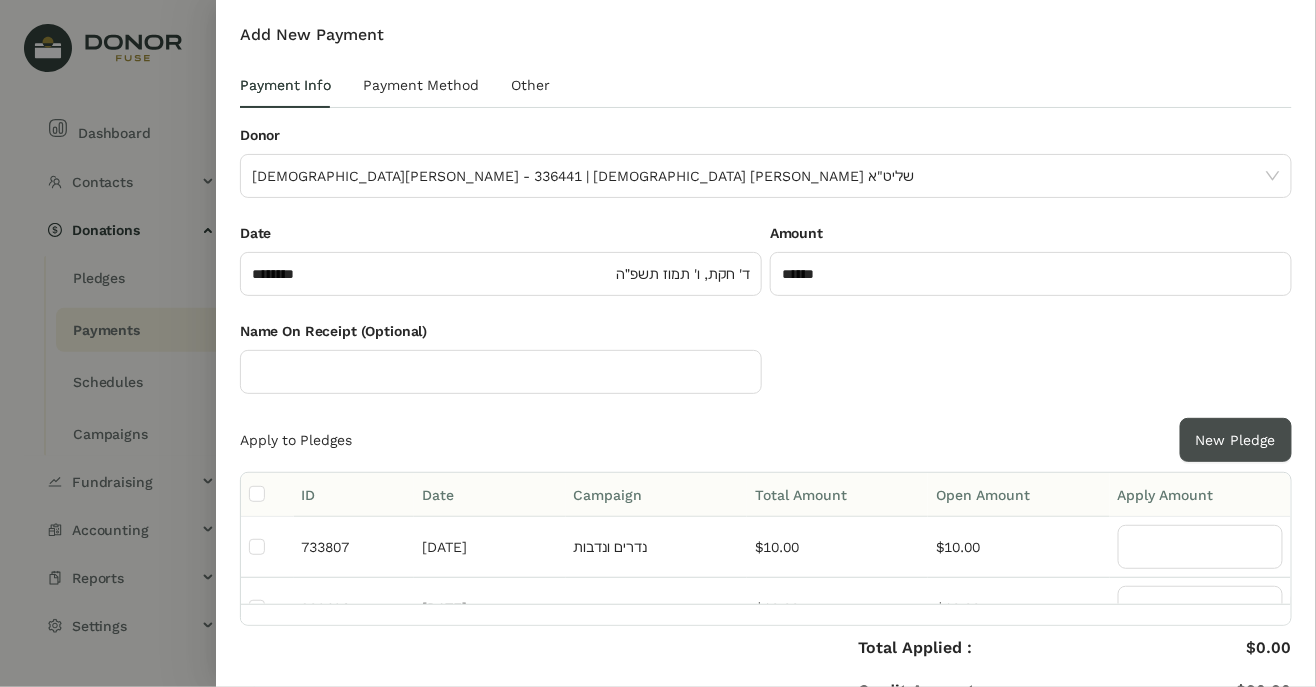 scroll, scrollTop: 28, scrollLeft: 0, axis: vertical 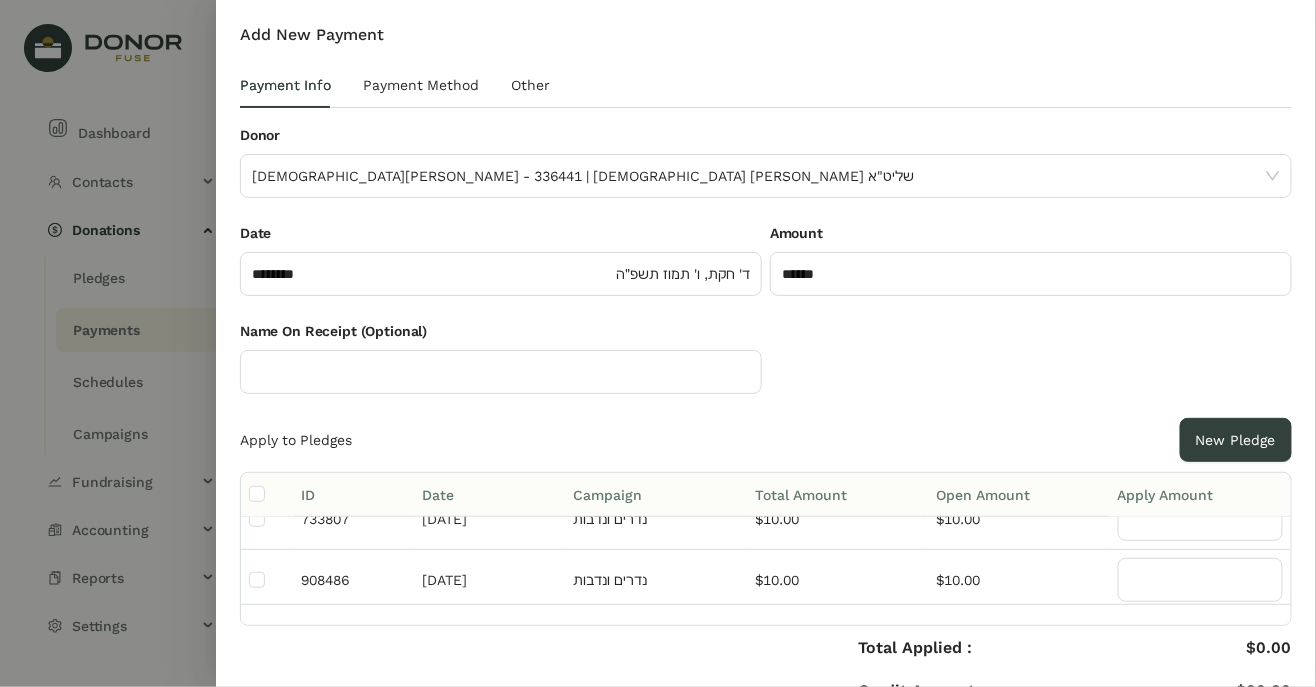 click at bounding box center (1200, 641) 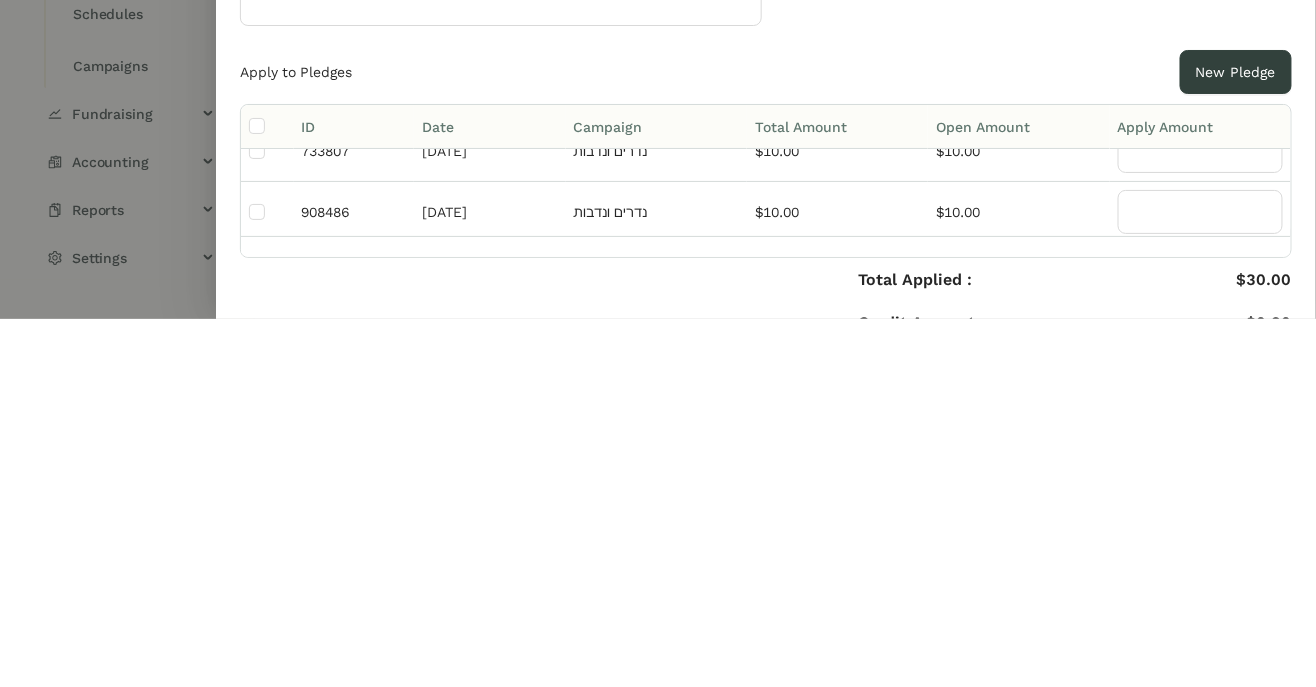 type on "****" 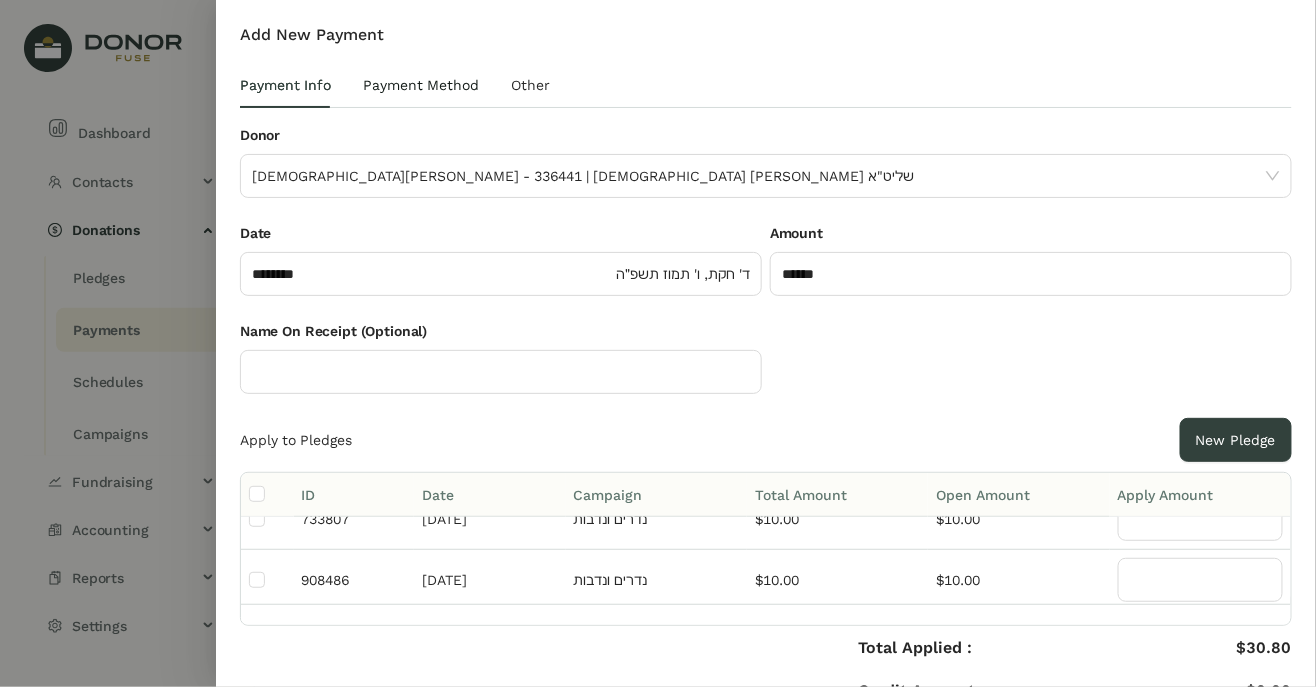 click on "Payment Method" at bounding box center (421, 85) 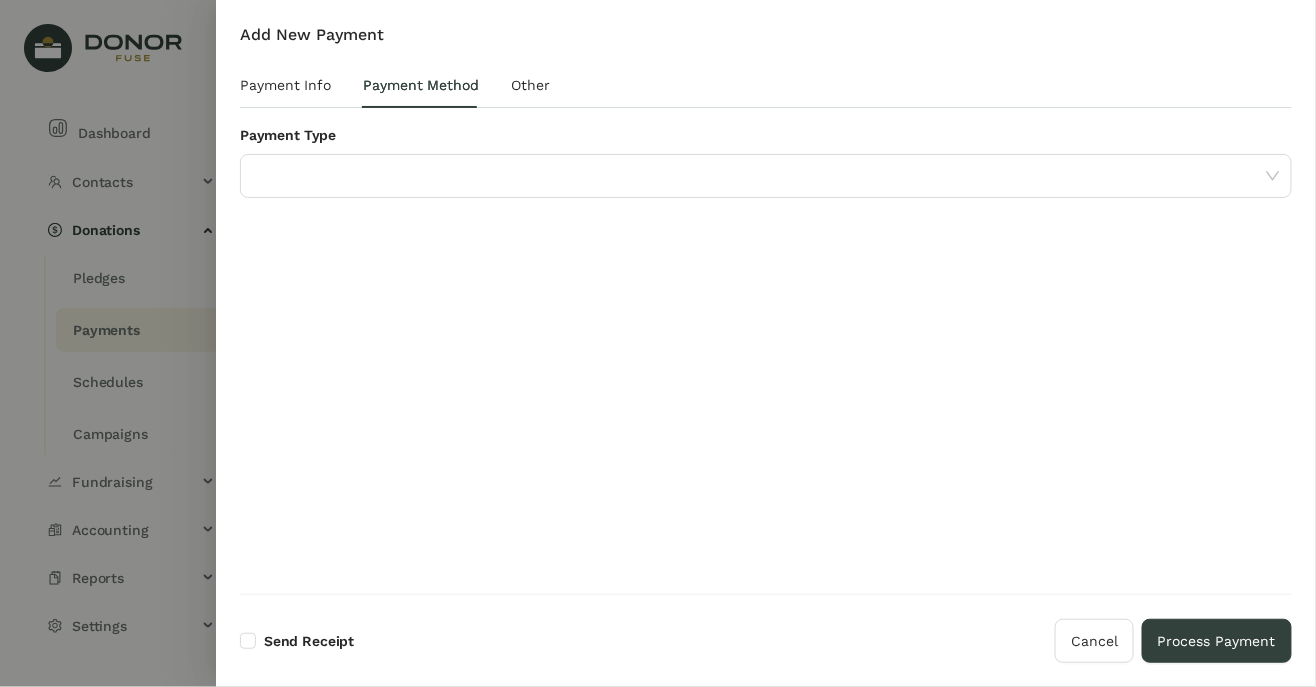 click 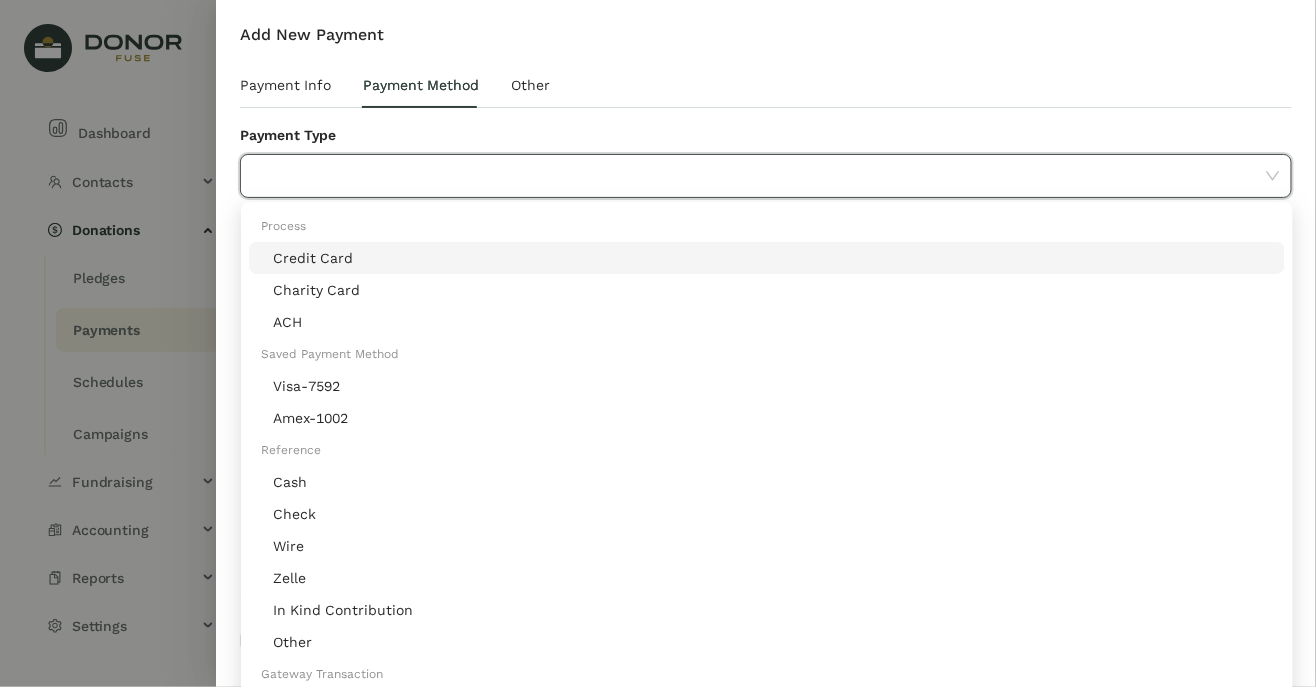 click on "Amex-1002" at bounding box center [773, 514] 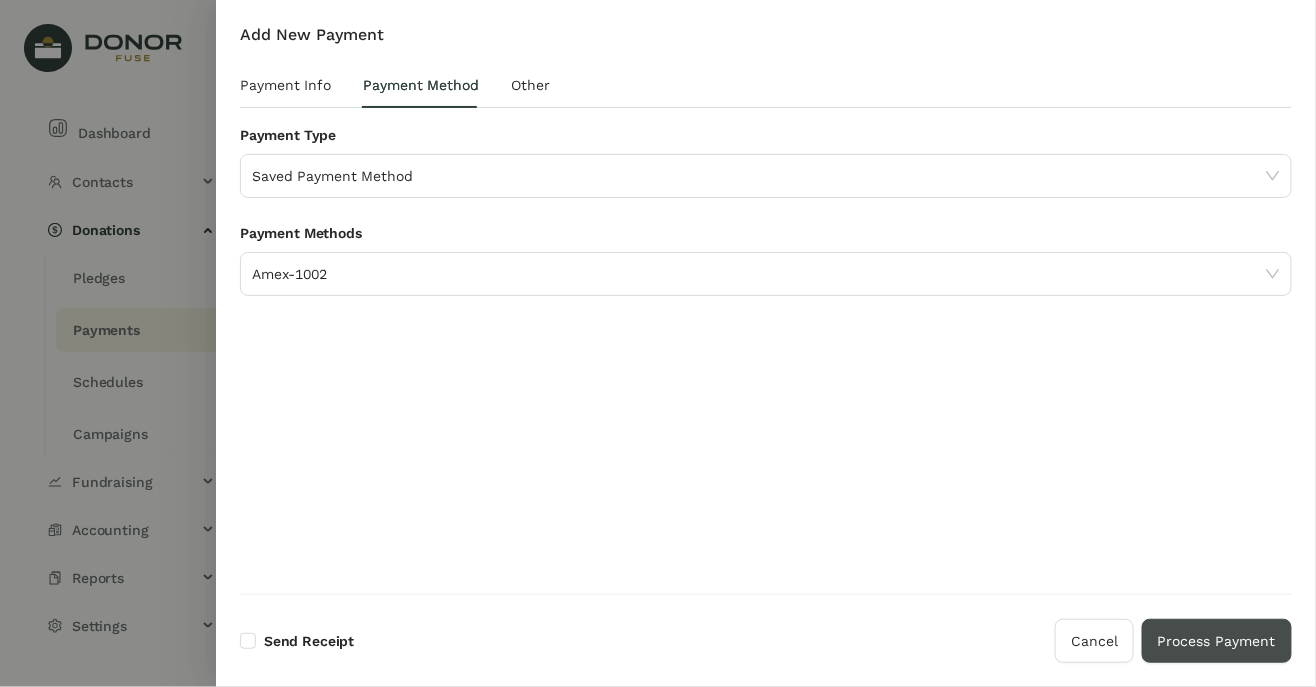 click on "Process Payment" at bounding box center [1217, 641] 